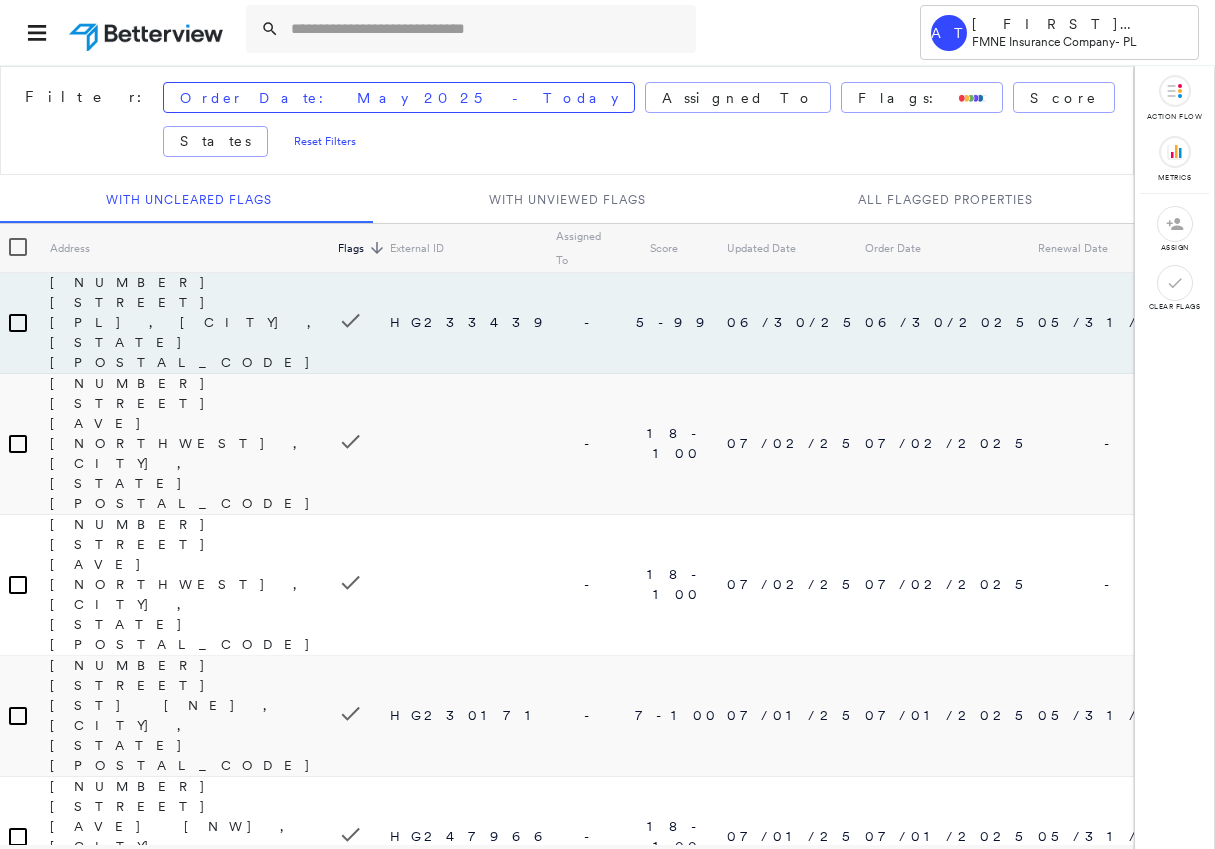 scroll, scrollTop: 0, scrollLeft: 0, axis: both 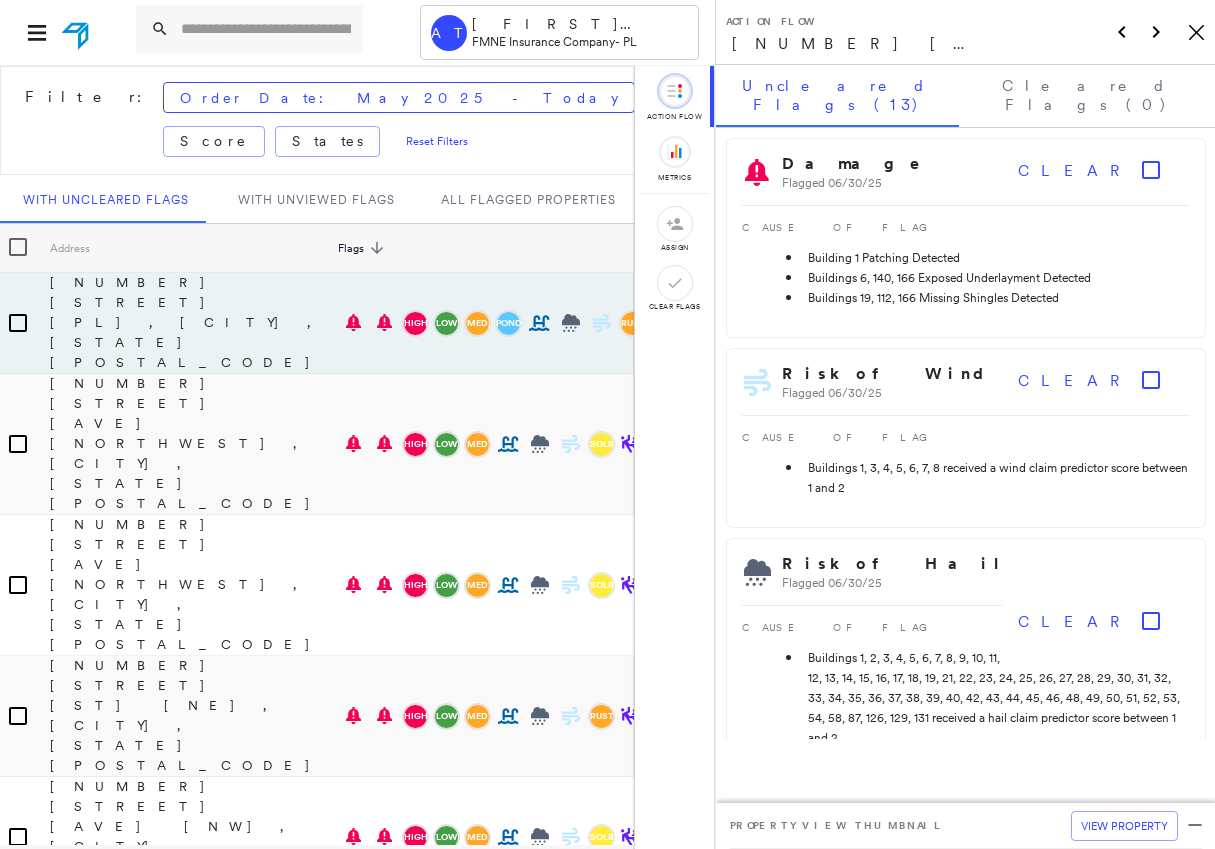 click on "Icon_Closemodal" 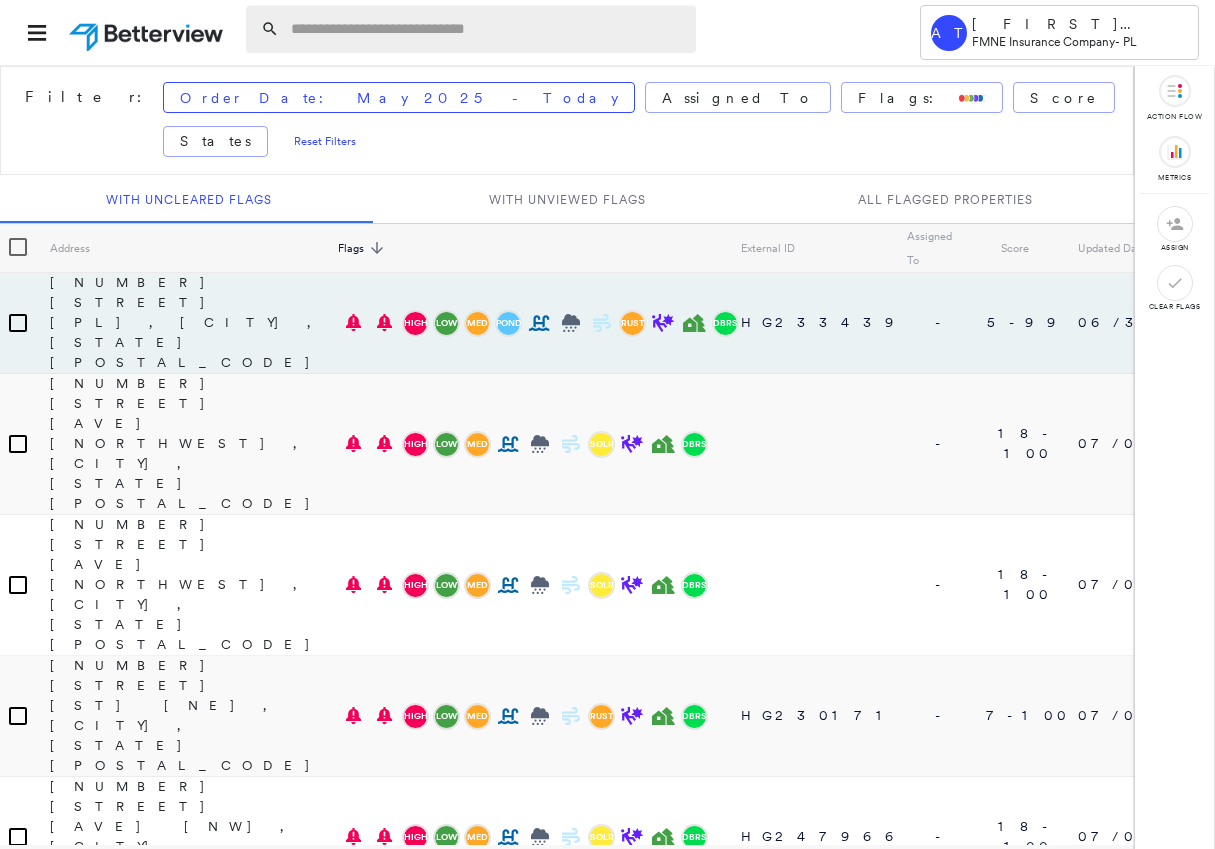 click at bounding box center [487, 29] 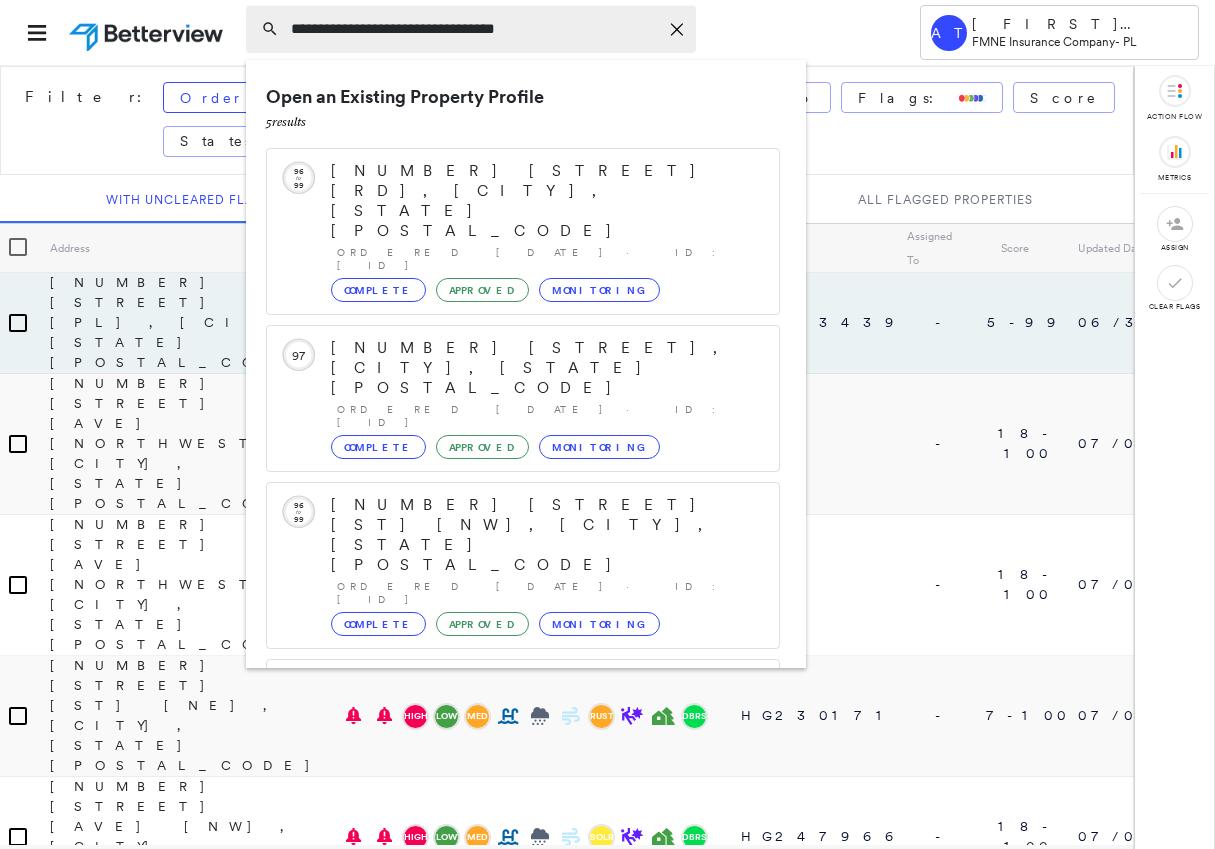 type on "**********" 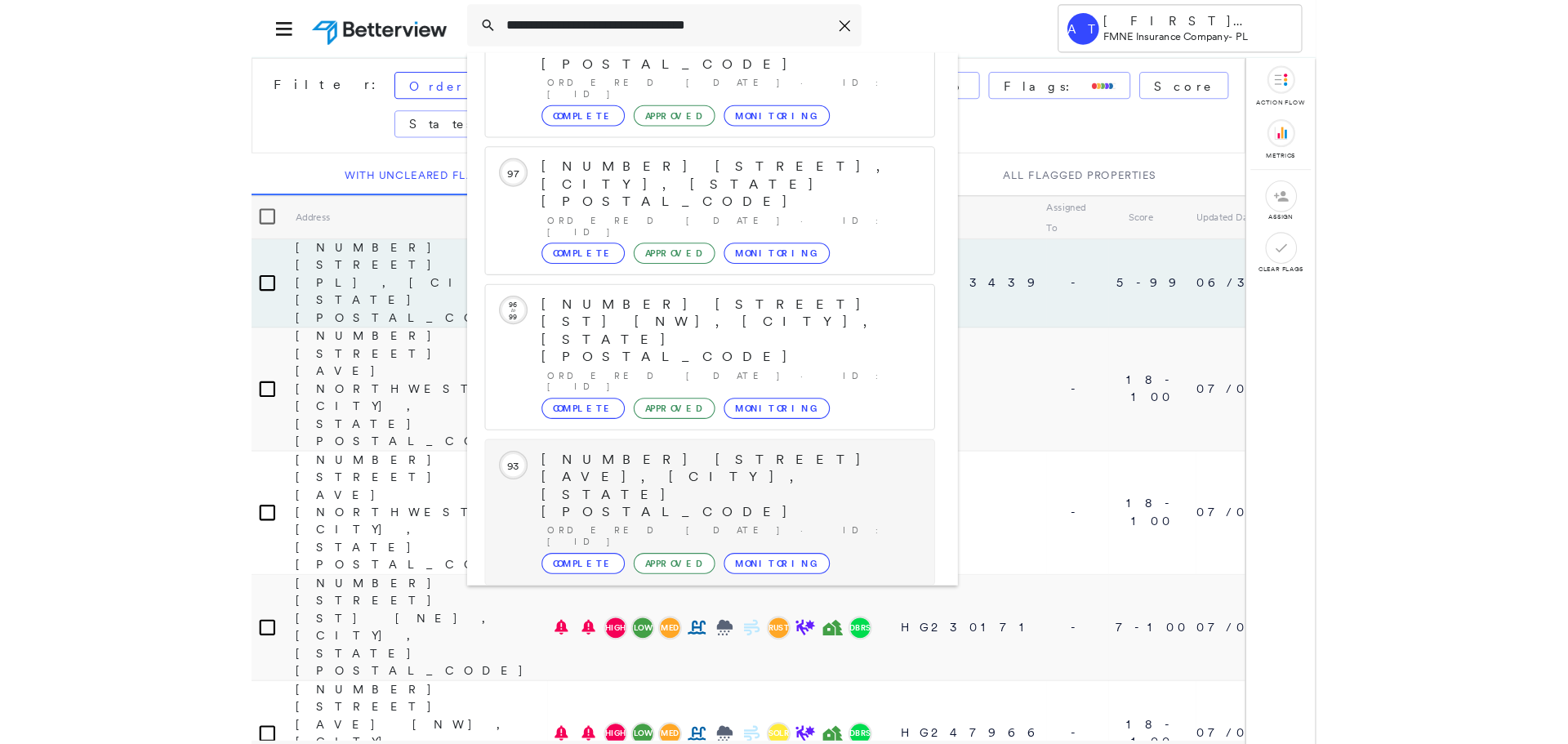 scroll, scrollTop: 131, scrollLeft: 0, axis: vertical 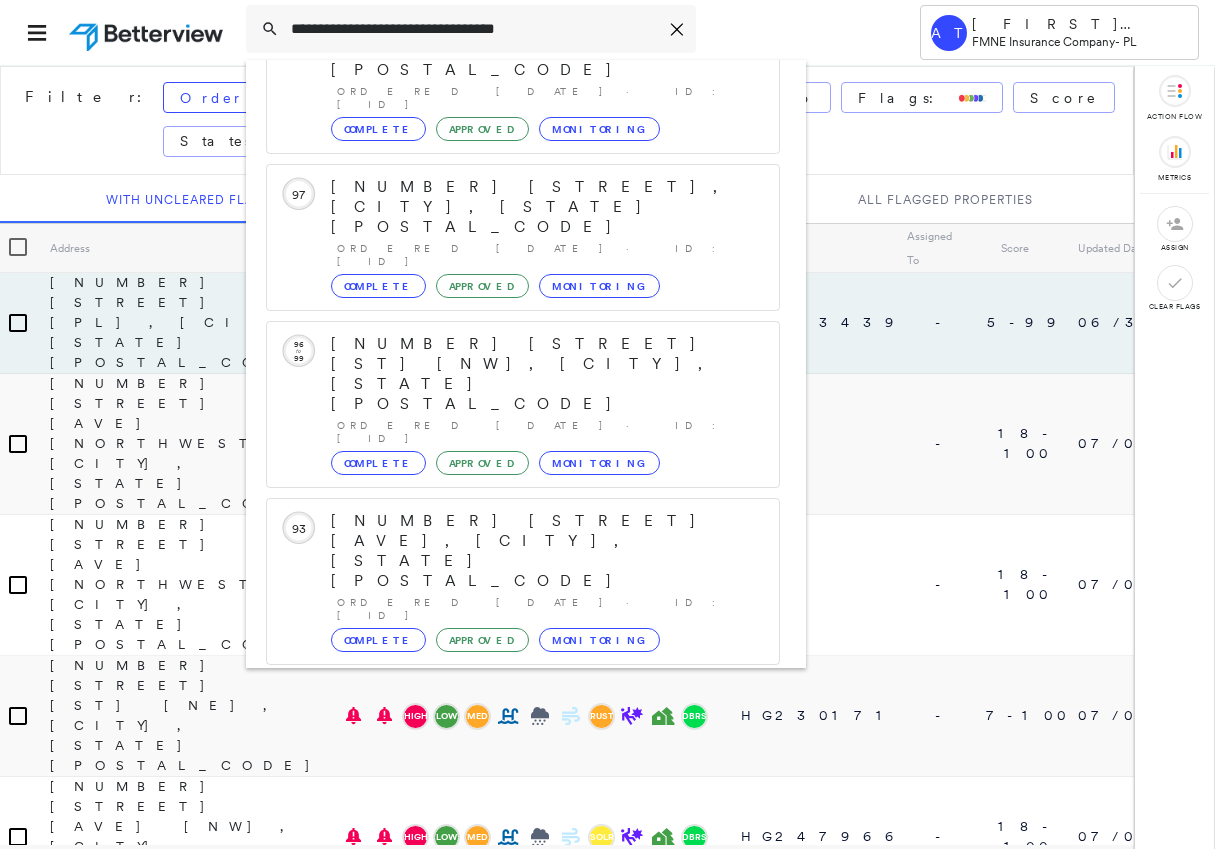 click on "[NUMBER] [STREET] [CIR], [CITY], [STATE] [POSTAL_CODE]" at bounding box center (501, 978) 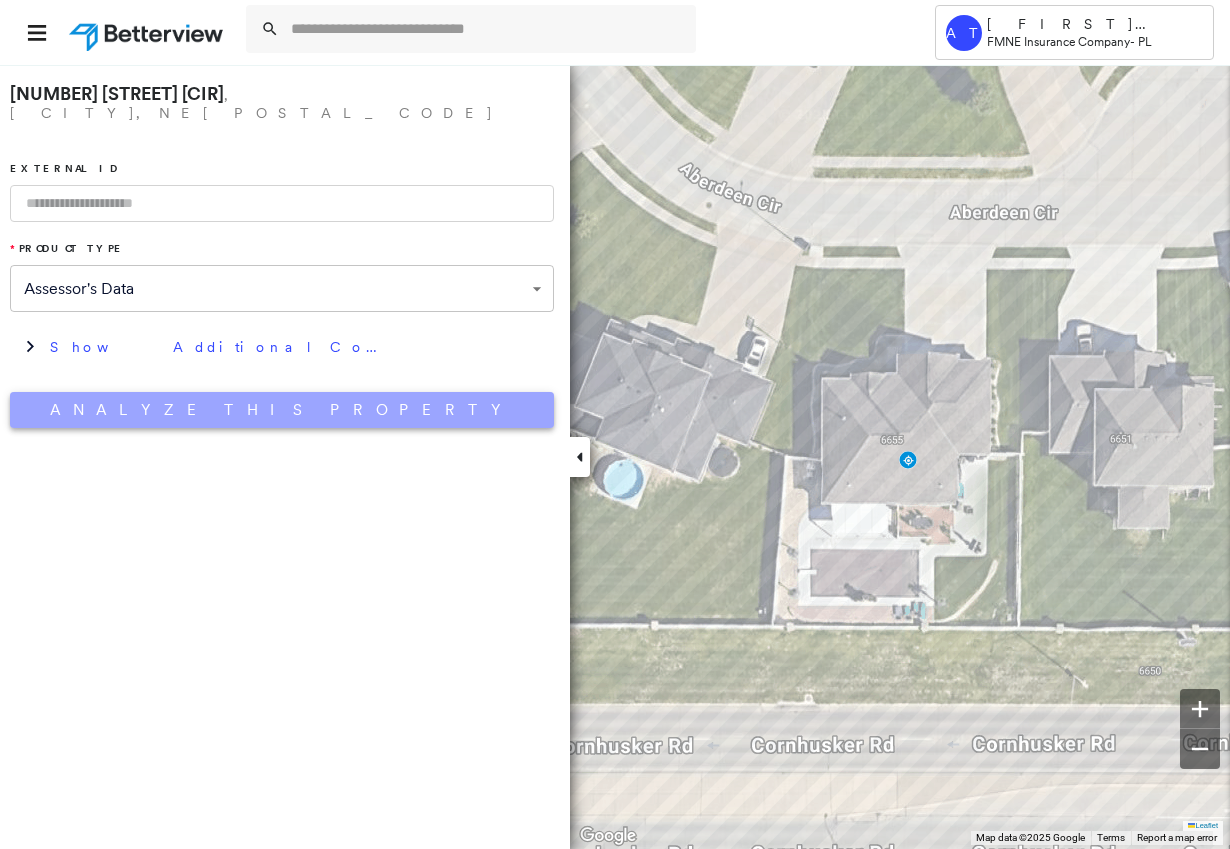 click on "Analyze This Property" at bounding box center [282, 410] 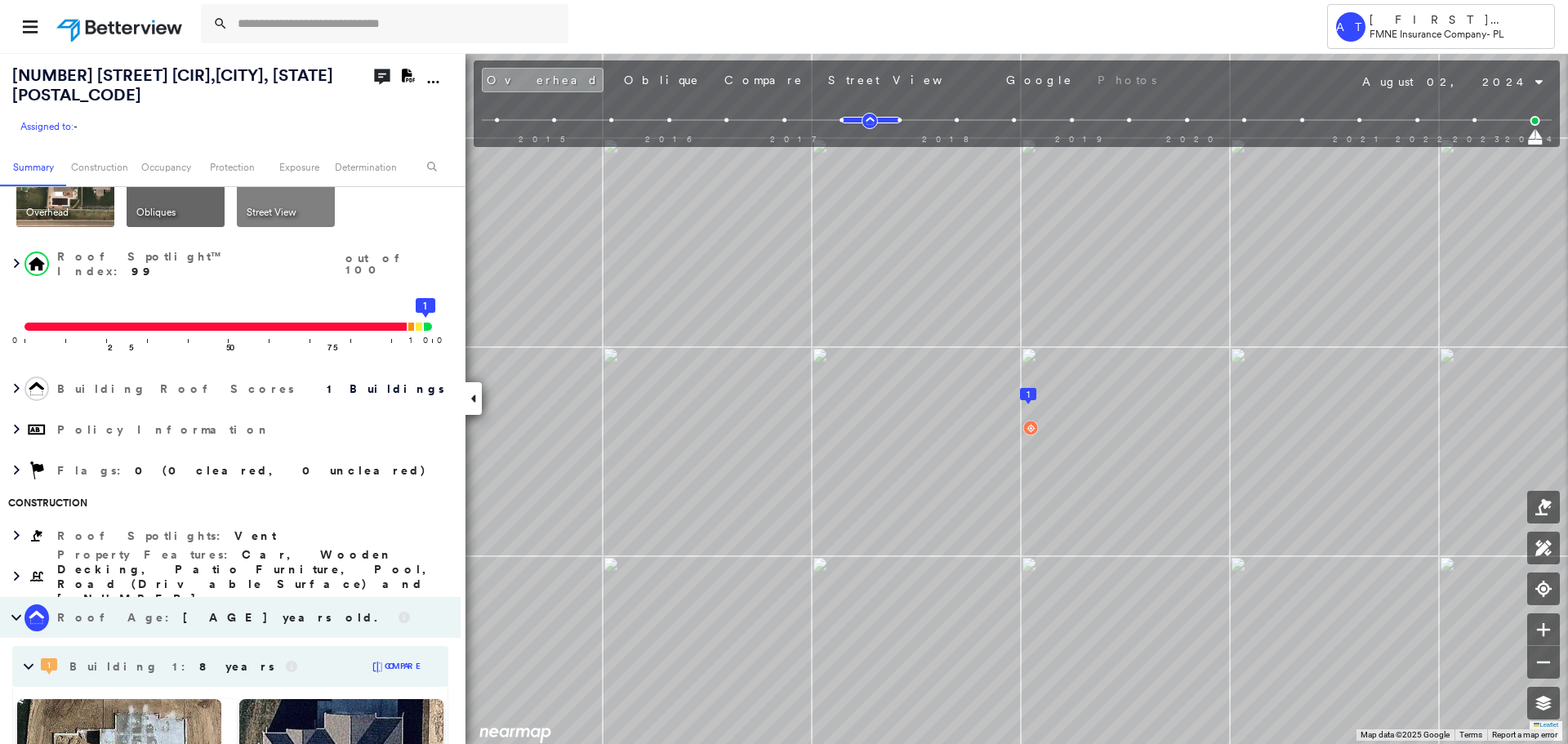 scroll, scrollTop: 82, scrollLeft: 0, axis: vertical 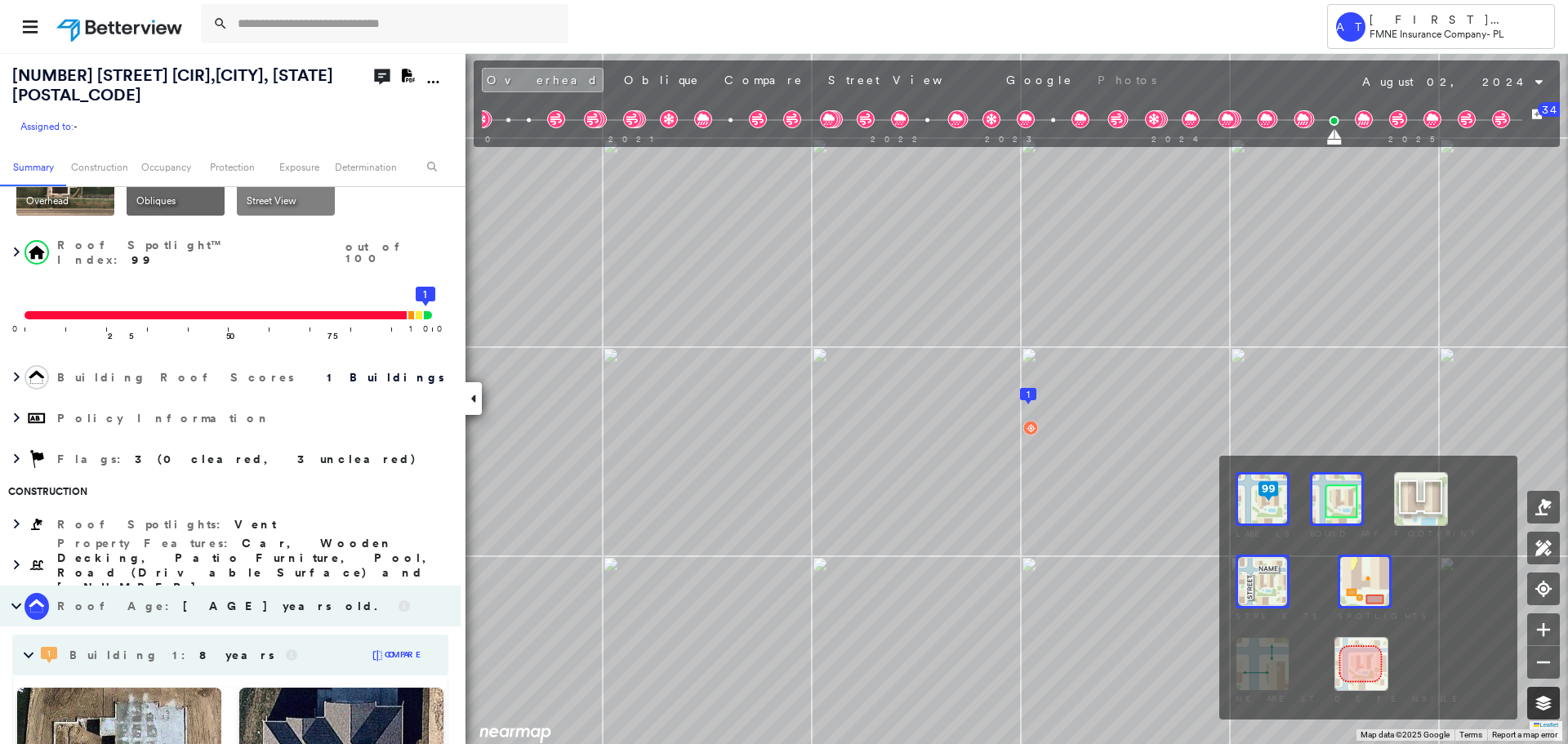 click 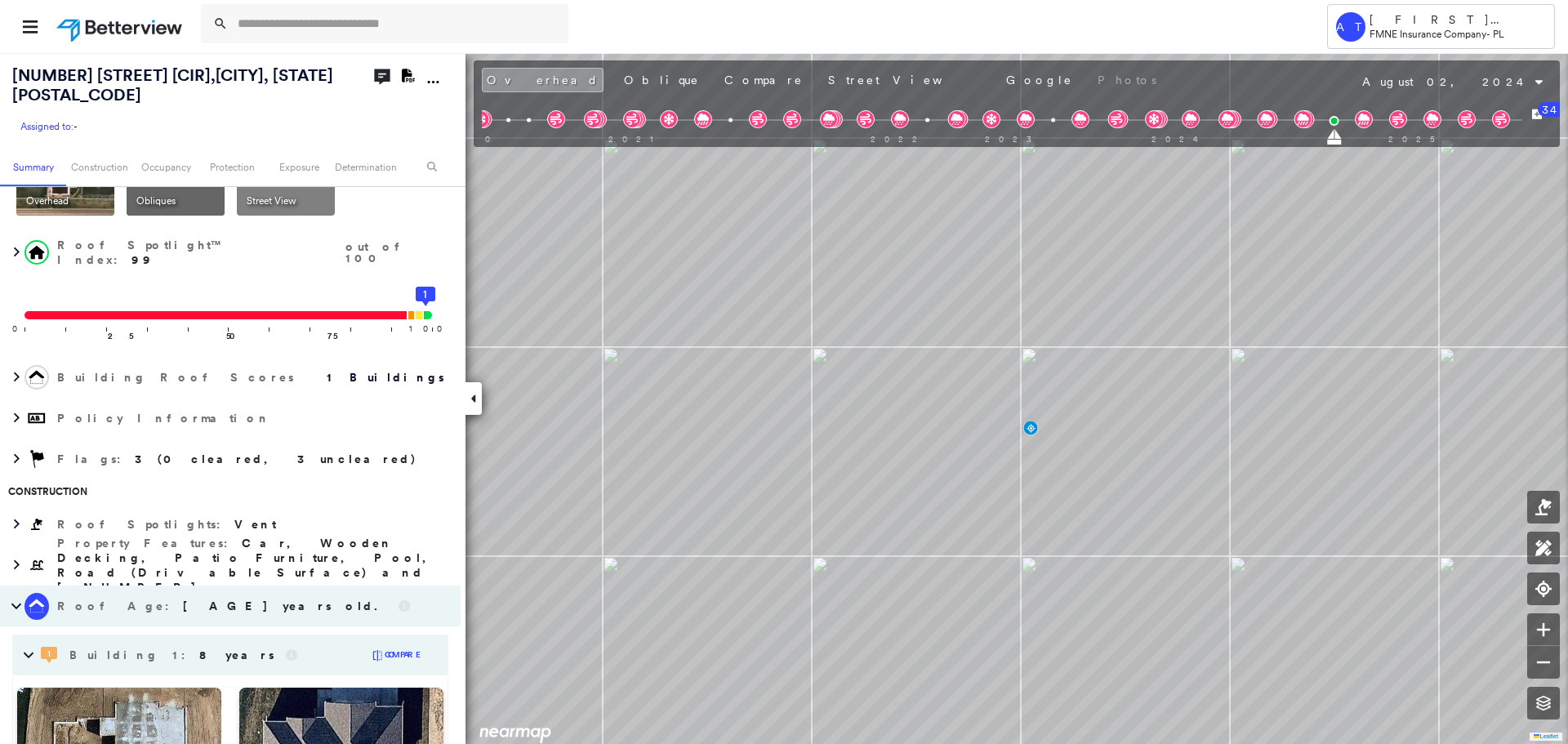 type 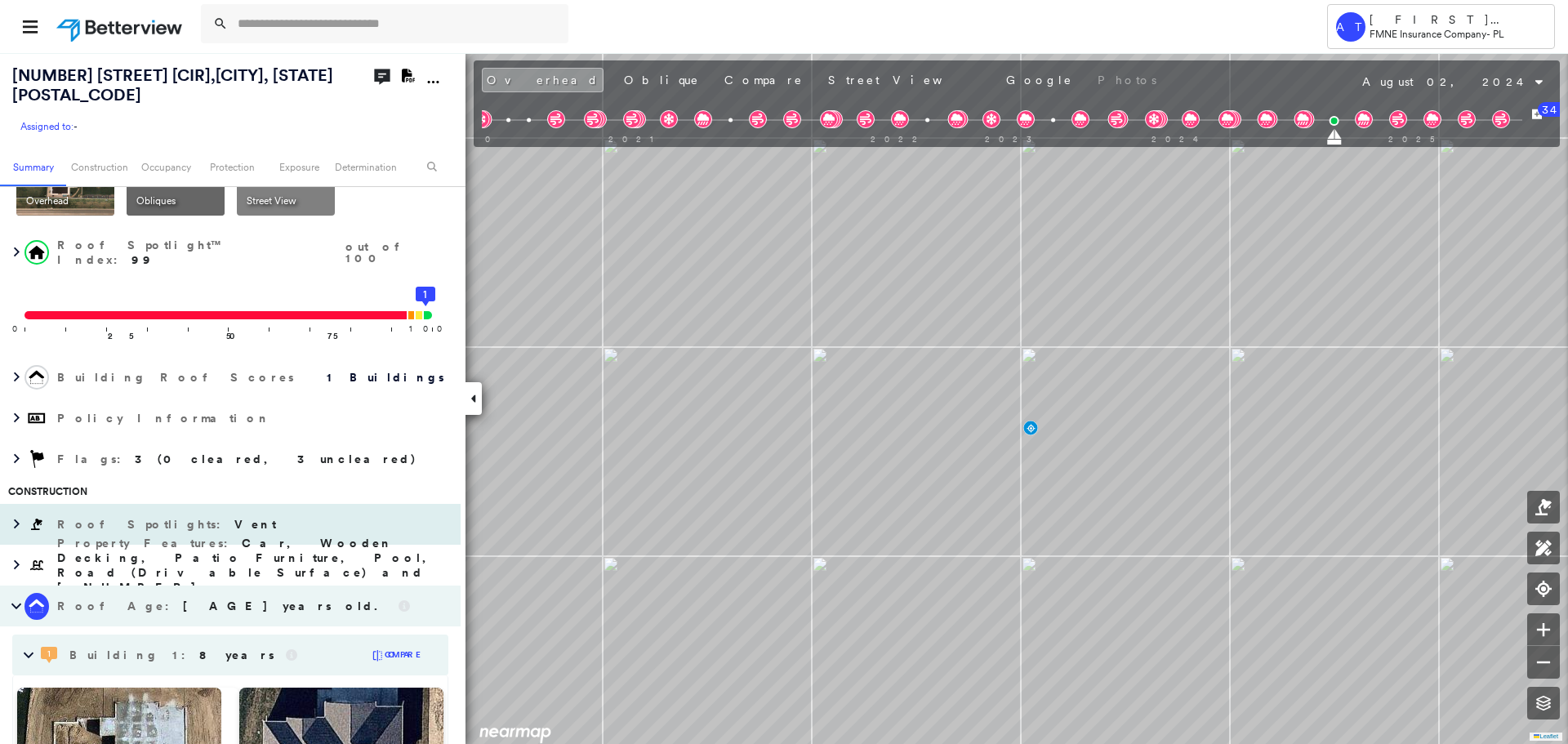 click on "Roof Spotlights :  Vent" at bounding box center [168, 524] 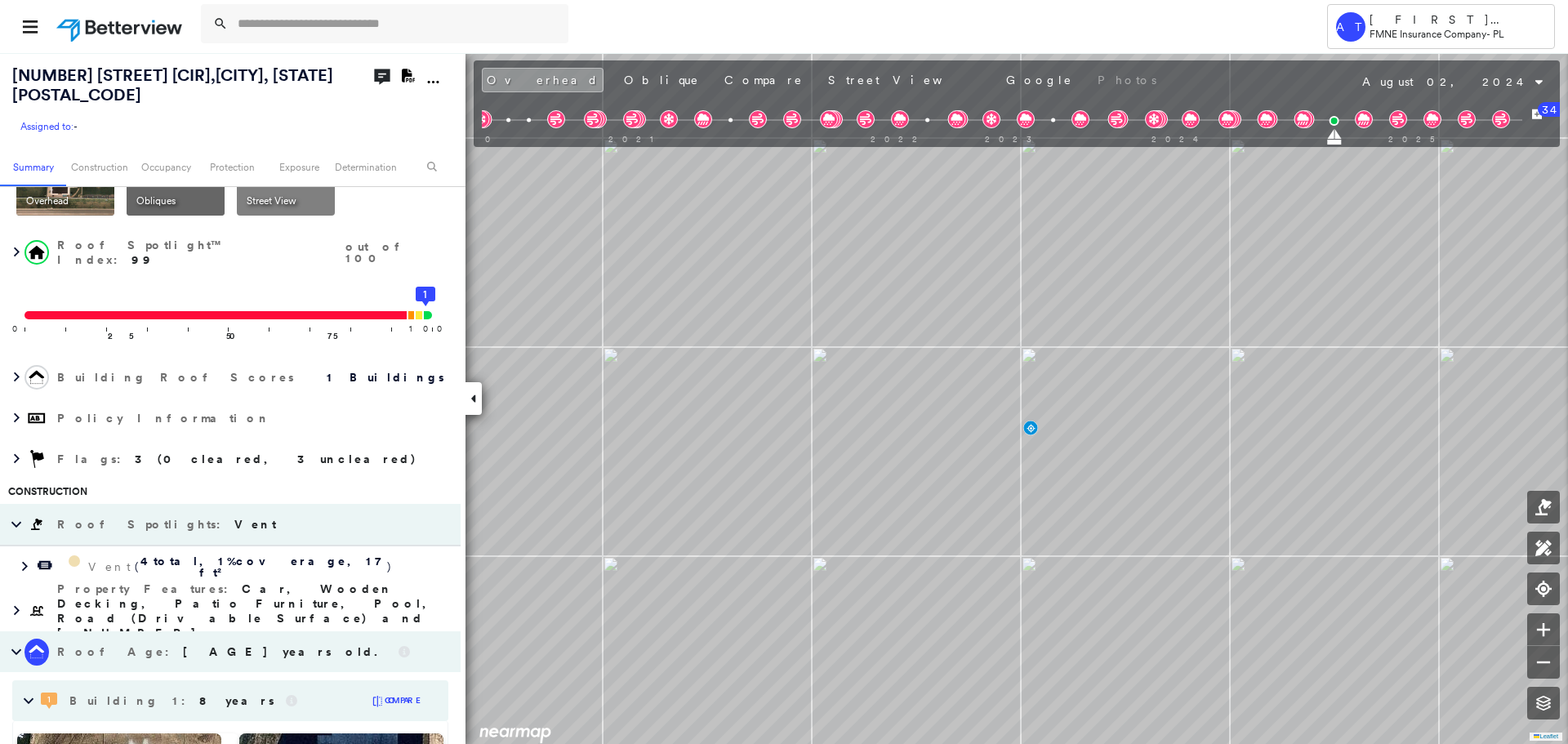 click on "Roof Spotlights :  Vent" at bounding box center [168, 524] 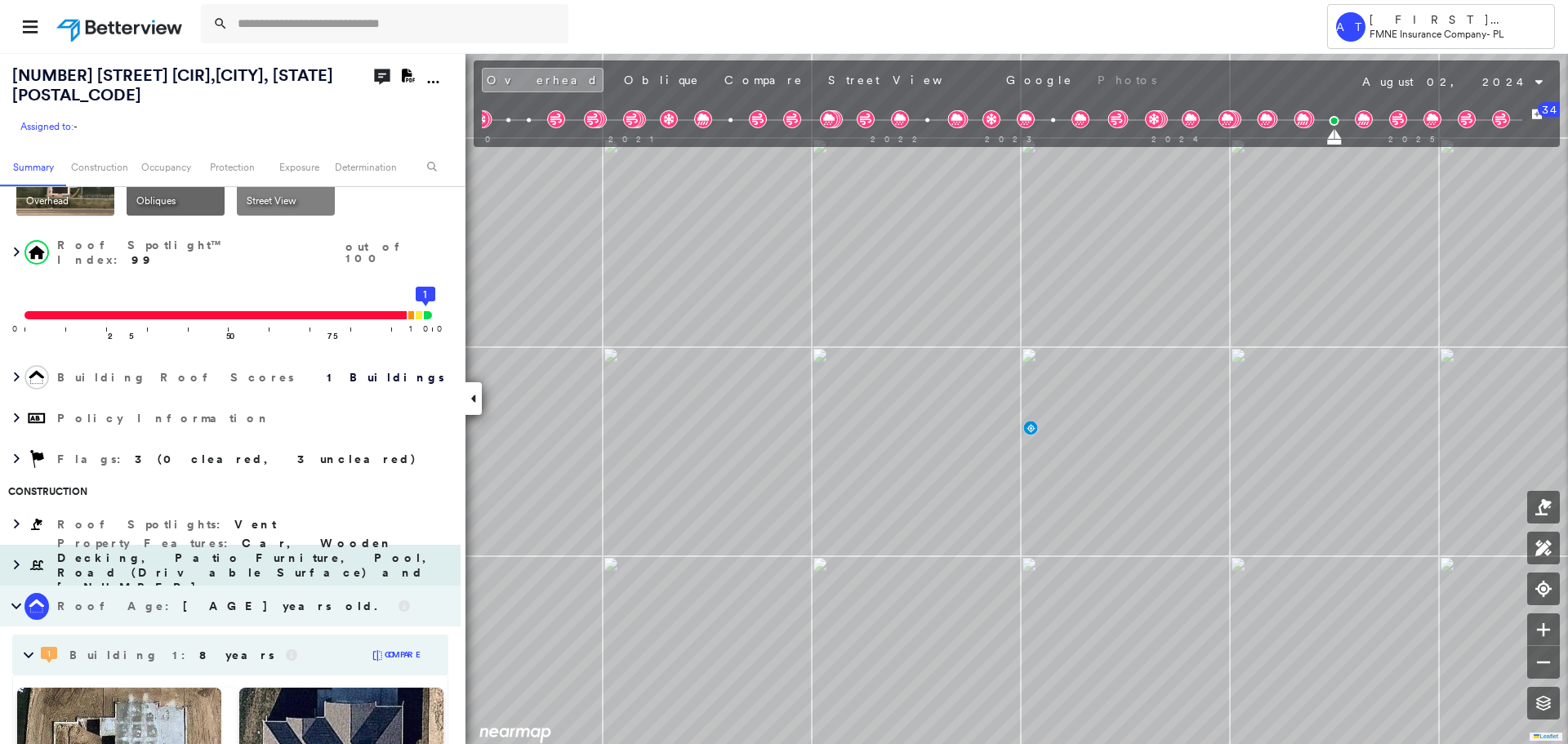 click on "Property Features : Car, Wooden Decking, Patio Furniture, Pool, Road (Drivable Surface) and [NUMBER] more" at bounding box center (255, 565) 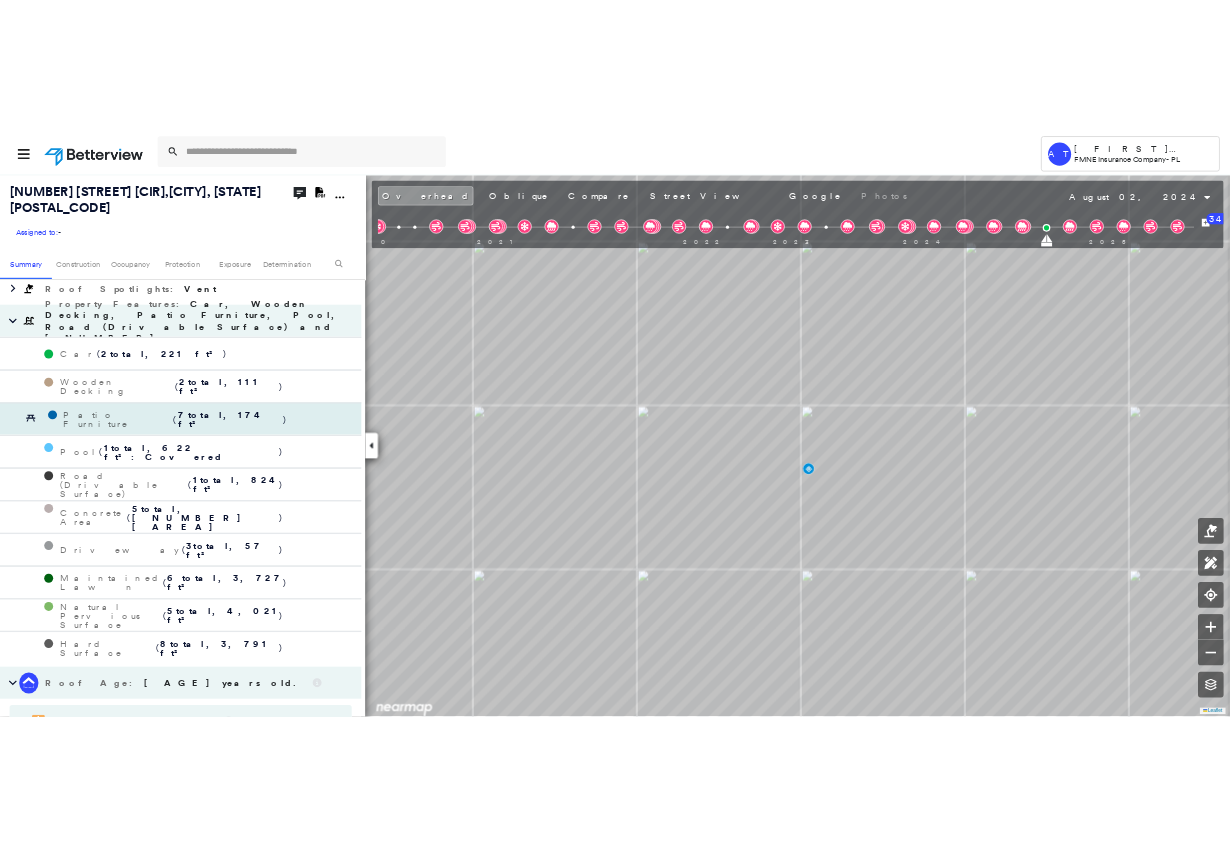 scroll, scrollTop: 500, scrollLeft: 0, axis: vertical 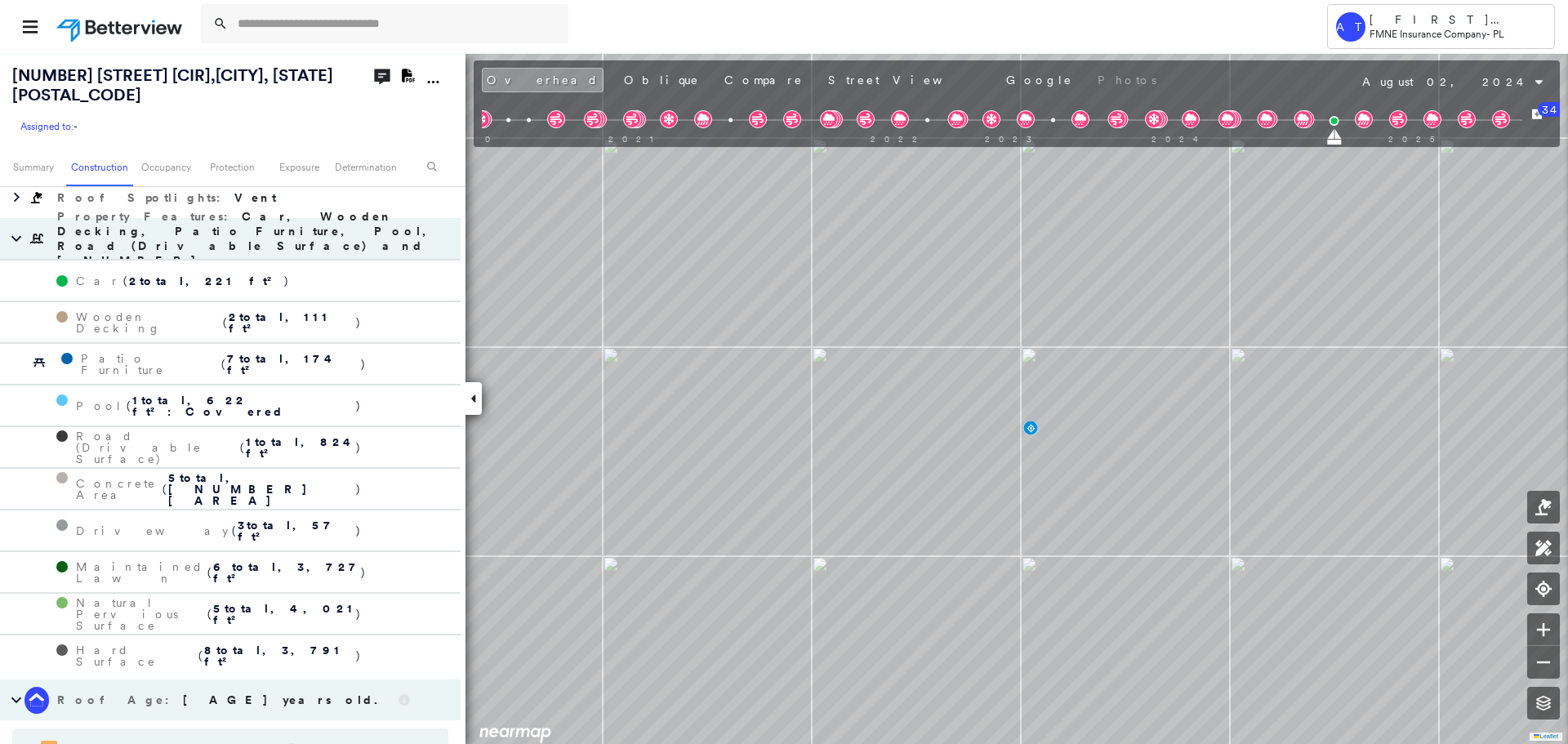 click on "Car, Wooden Decking, Patio Furniture, Pool, Road (Drivable Surface) and [NUMBER] more" at bounding box center (249, 238) 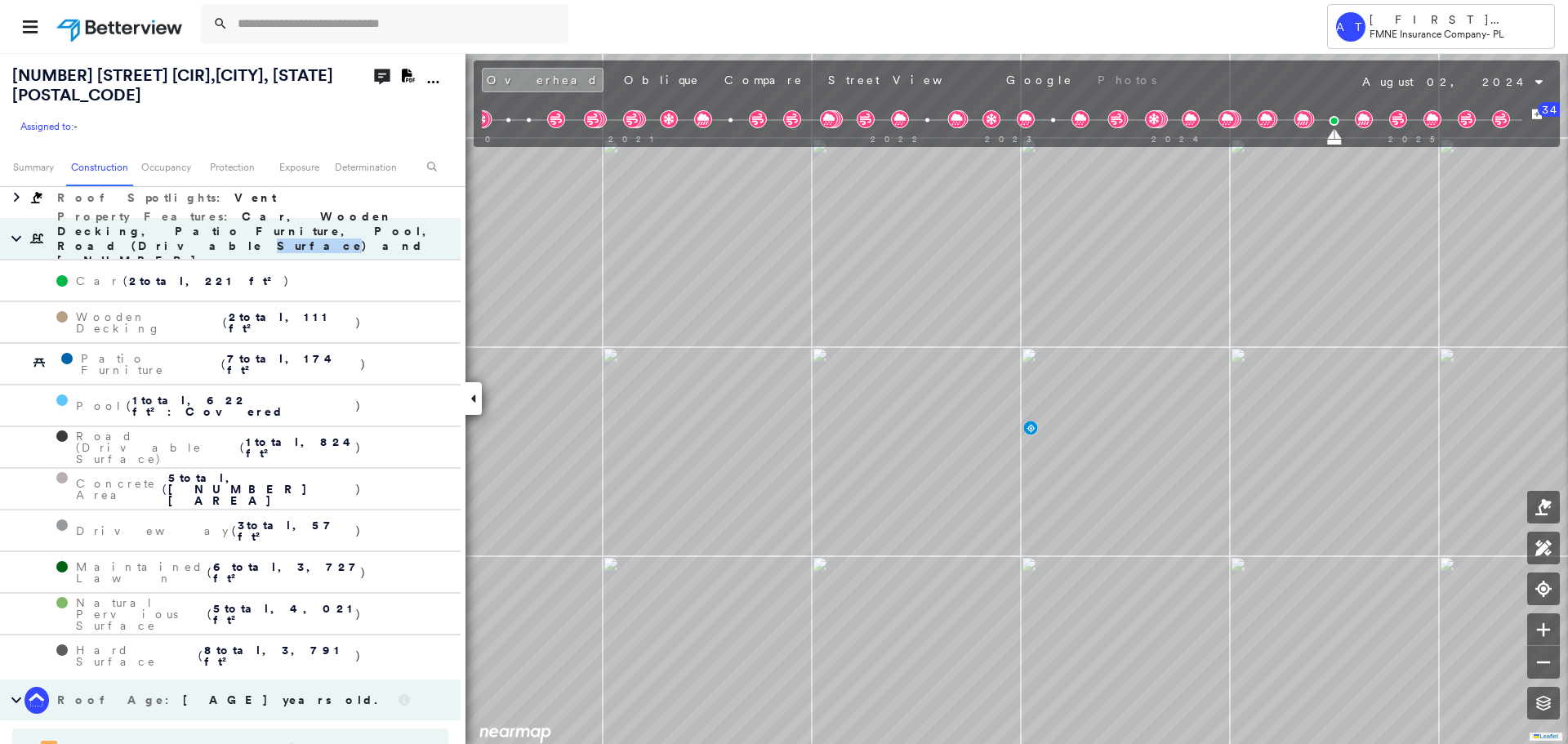 click on "Car, Wooden Decking, Patio Furniture, Pool, Road (Drivable Surface) and [NUMBER] more" at bounding box center [249, 238] 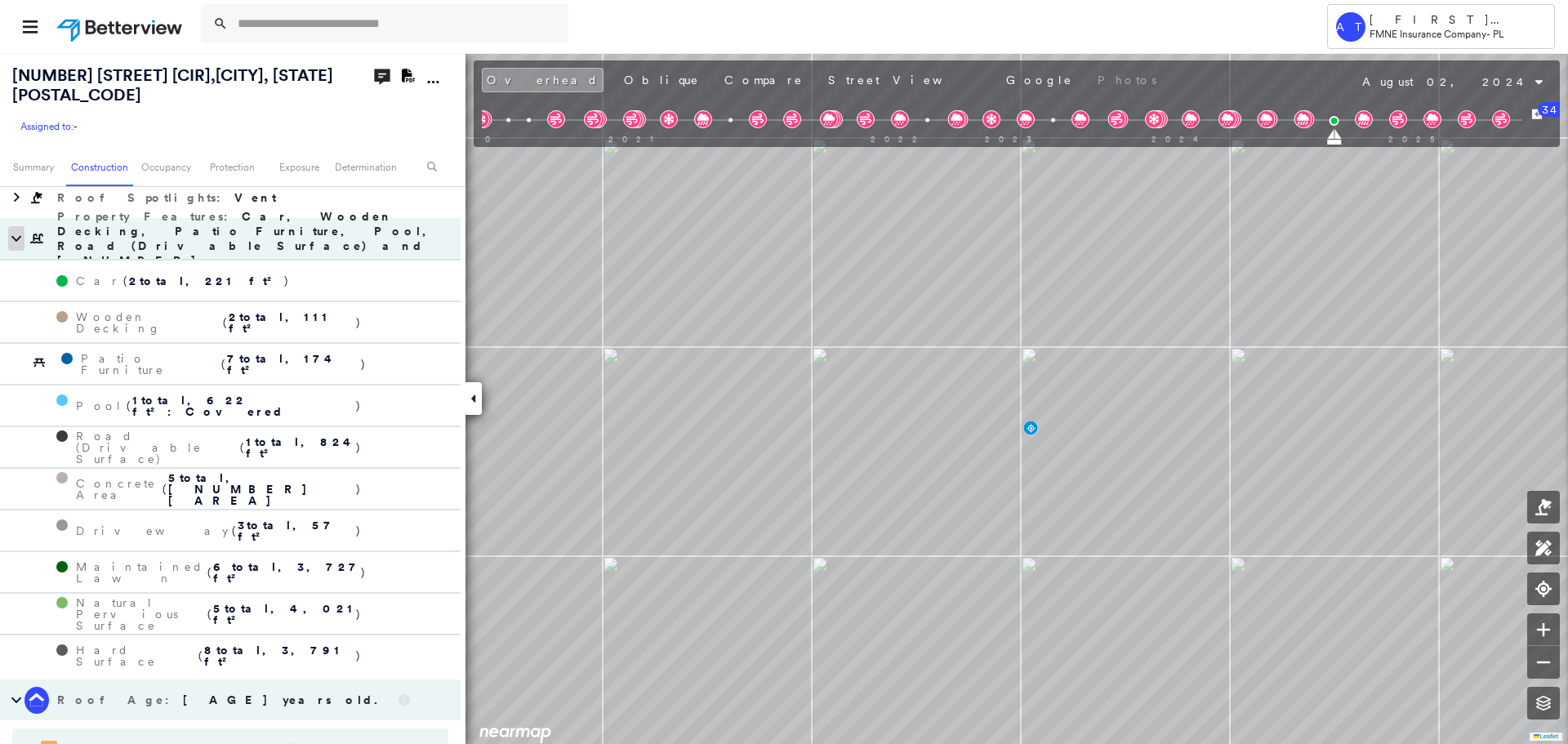 click 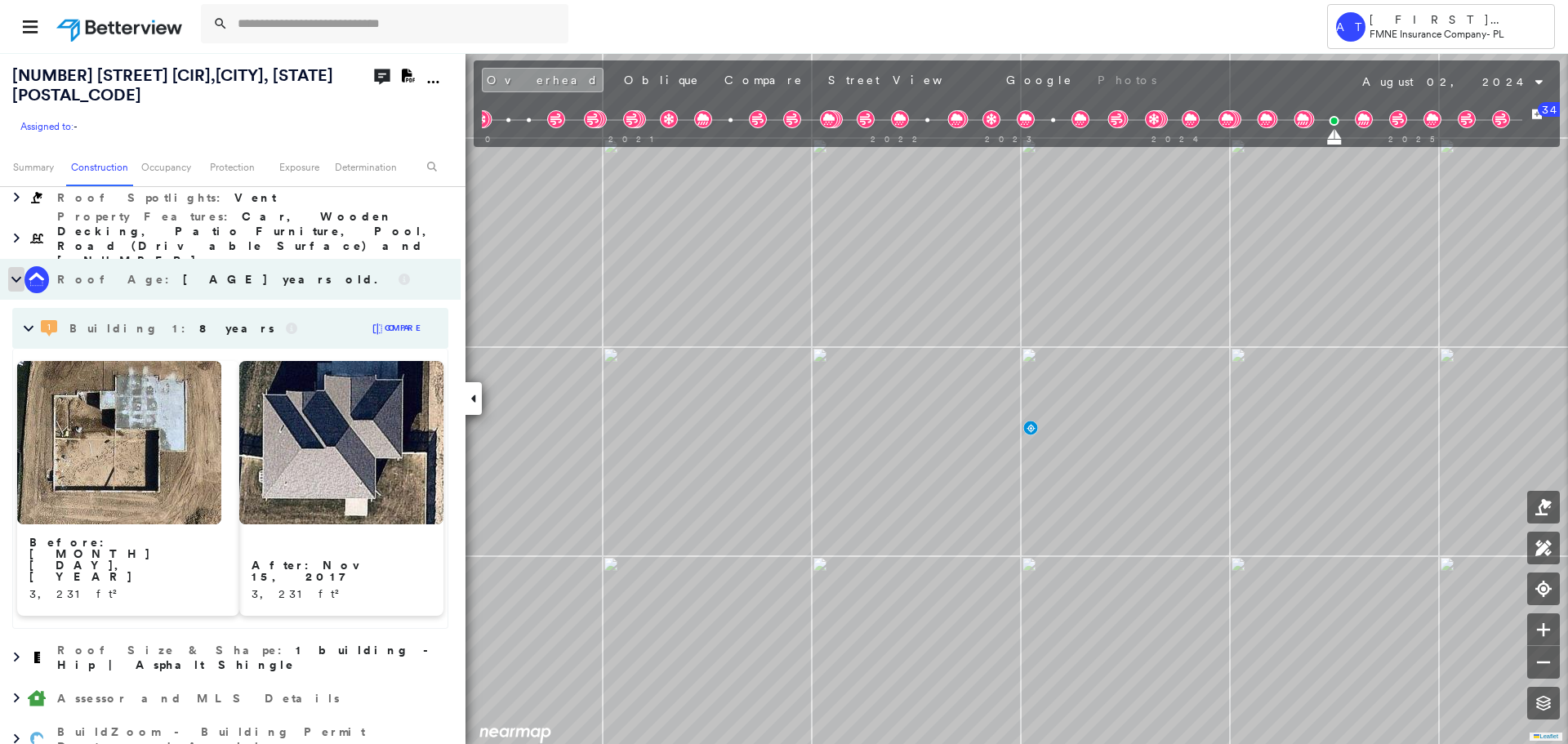 click 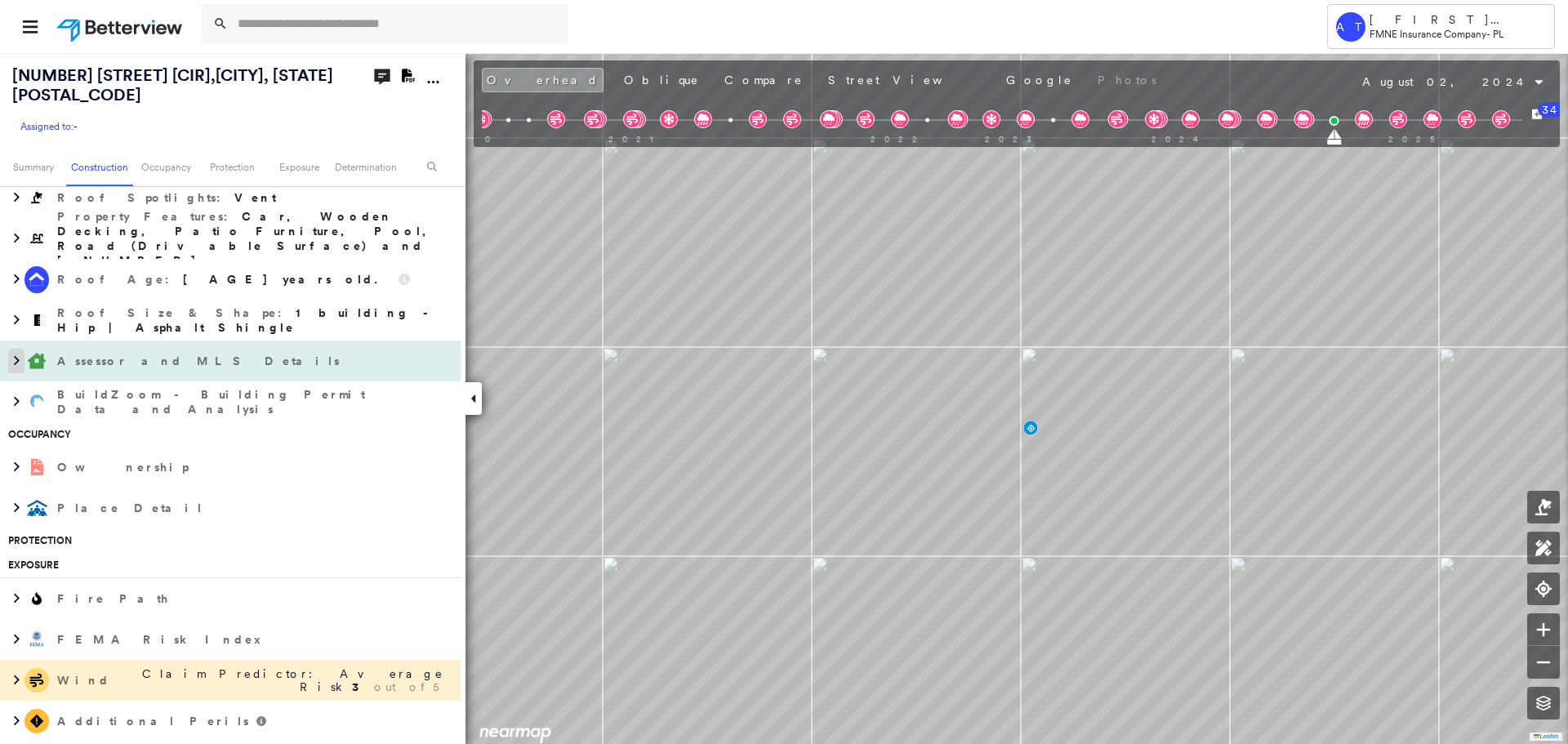 click 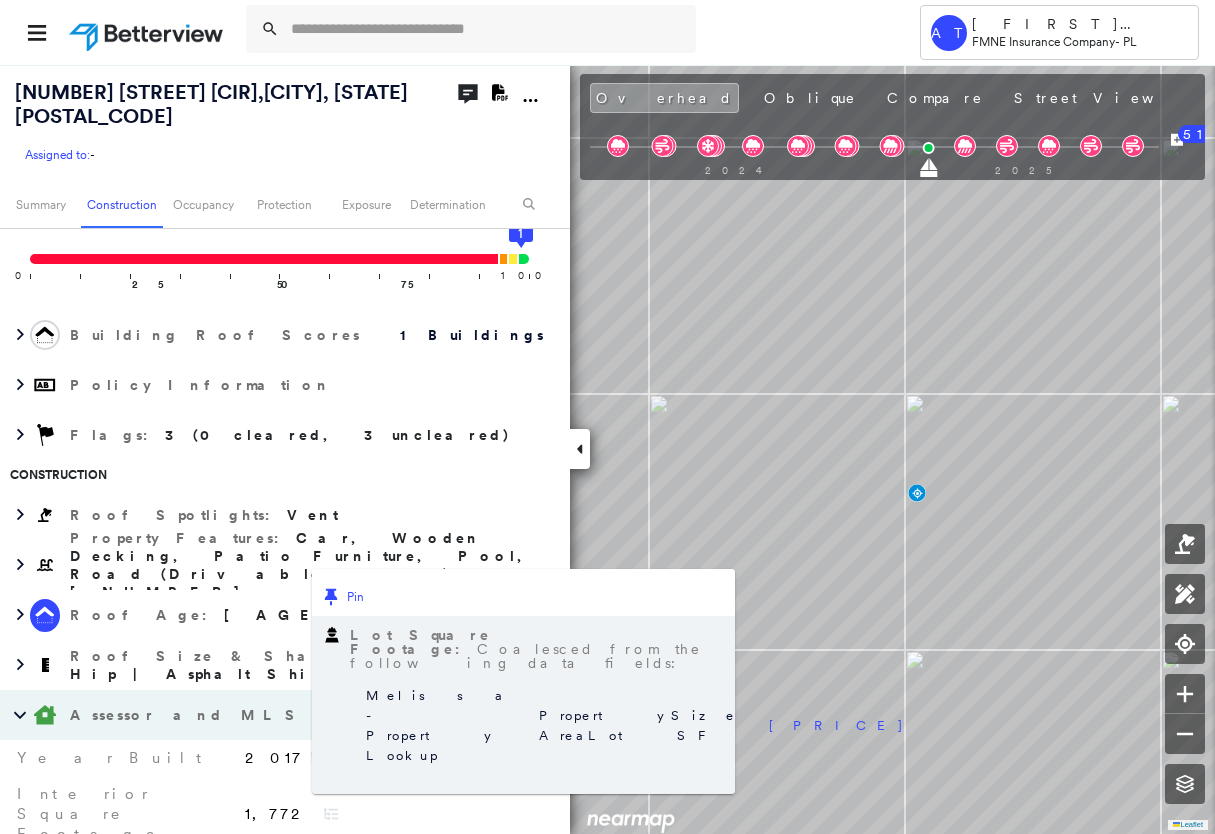 scroll, scrollTop: 0, scrollLeft: 0, axis: both 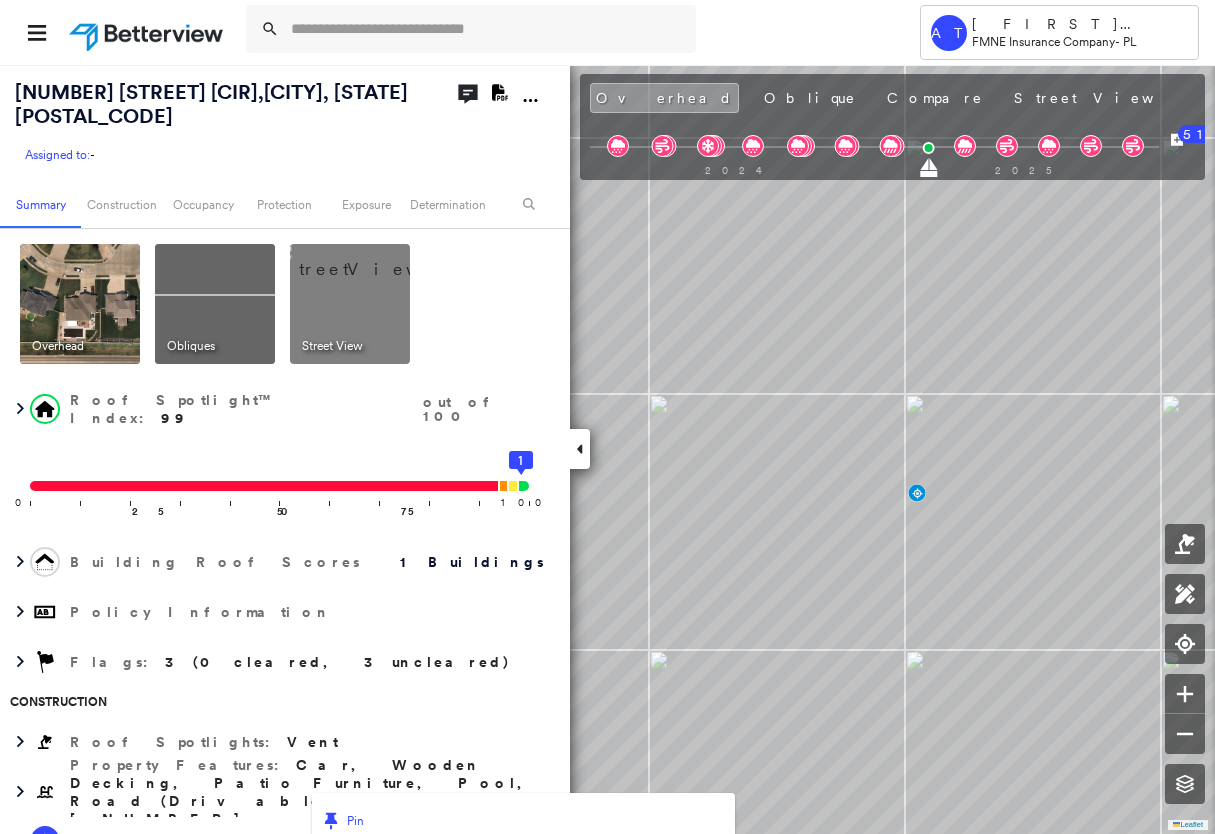 drag, startPoint x: 353, startPoint y: 267, endPoint x: 338, endPoint y: 285, distance: 23.43075 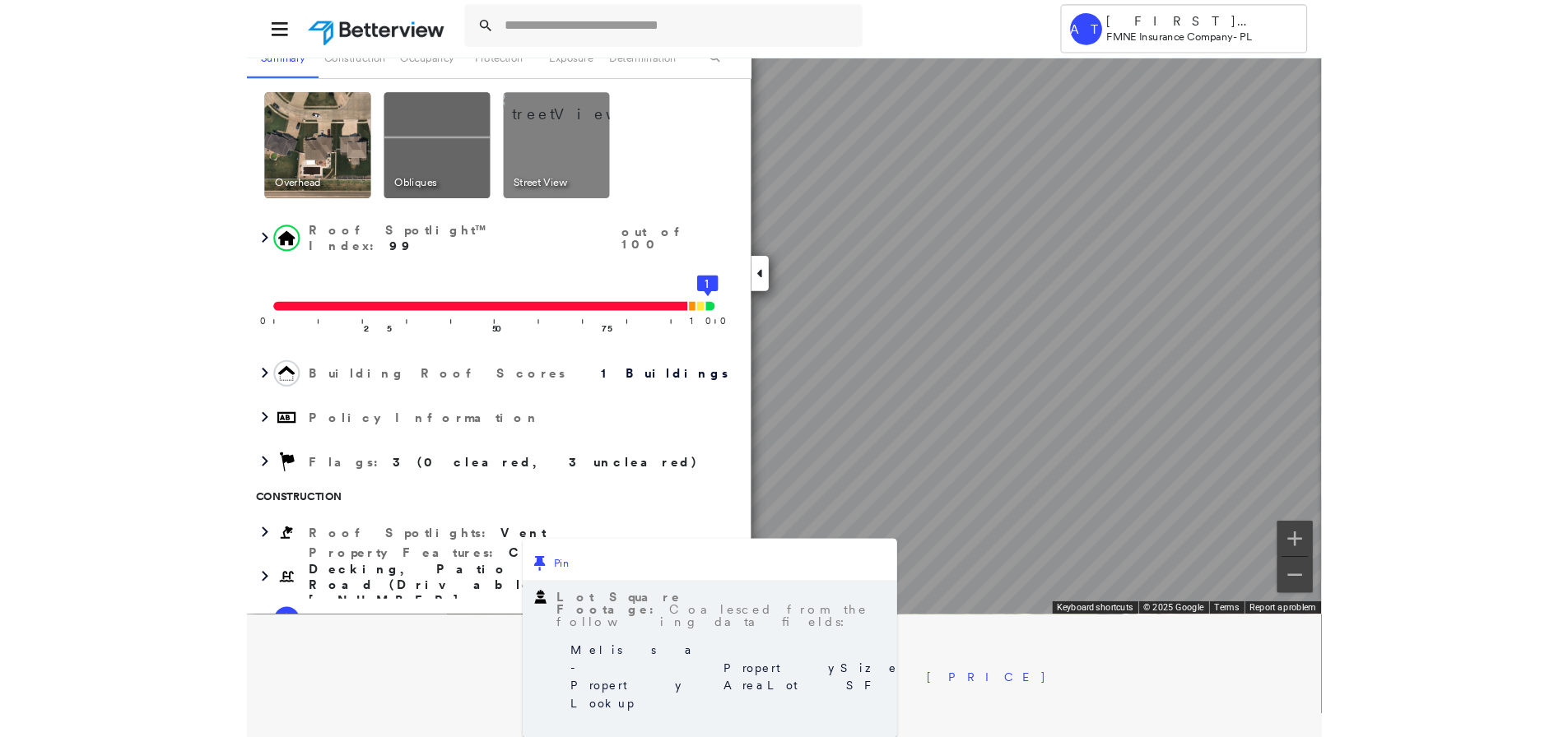 scroll, scrollTop: 115, scrollLeft: 0, axis: vertical 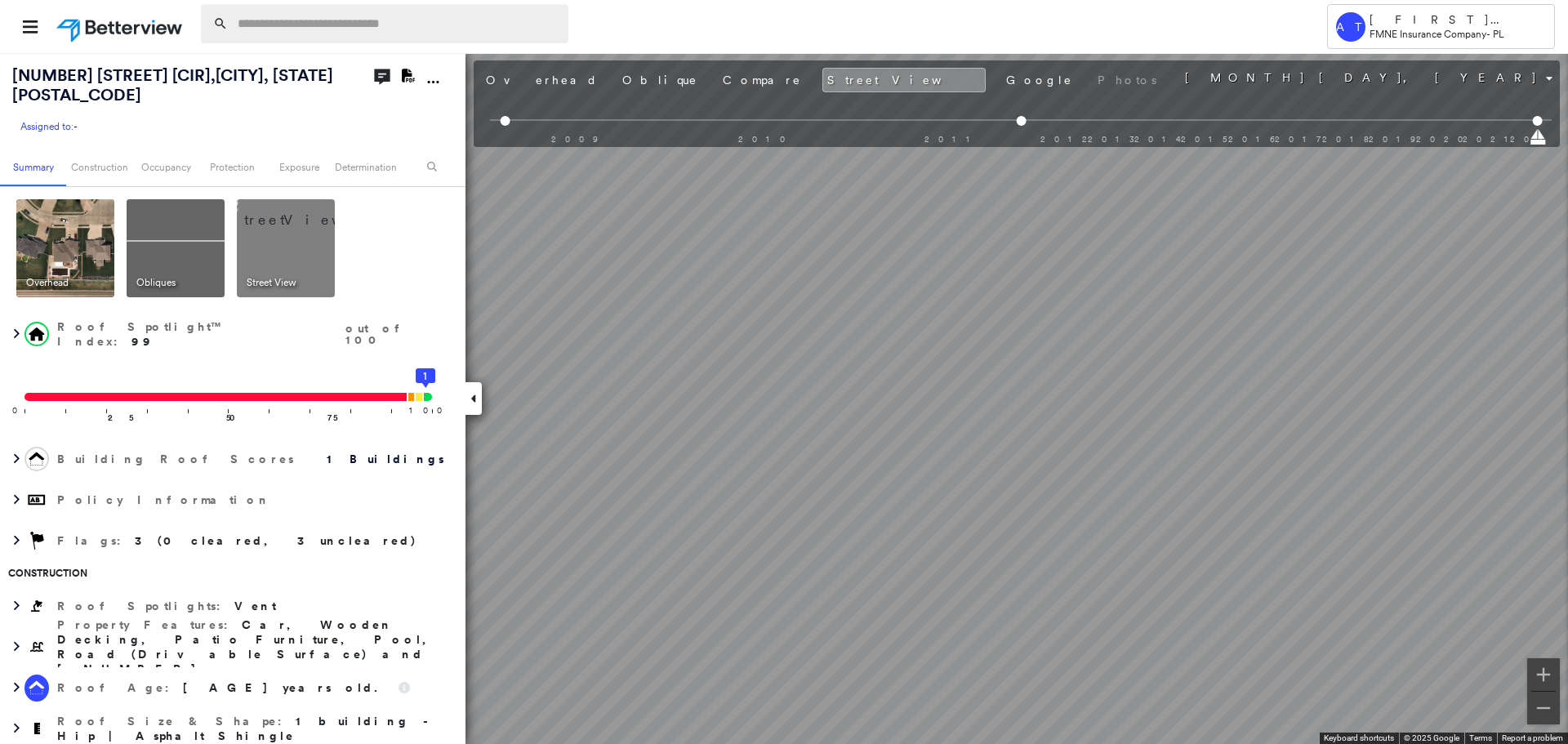 click at bounding box center (398, 24) 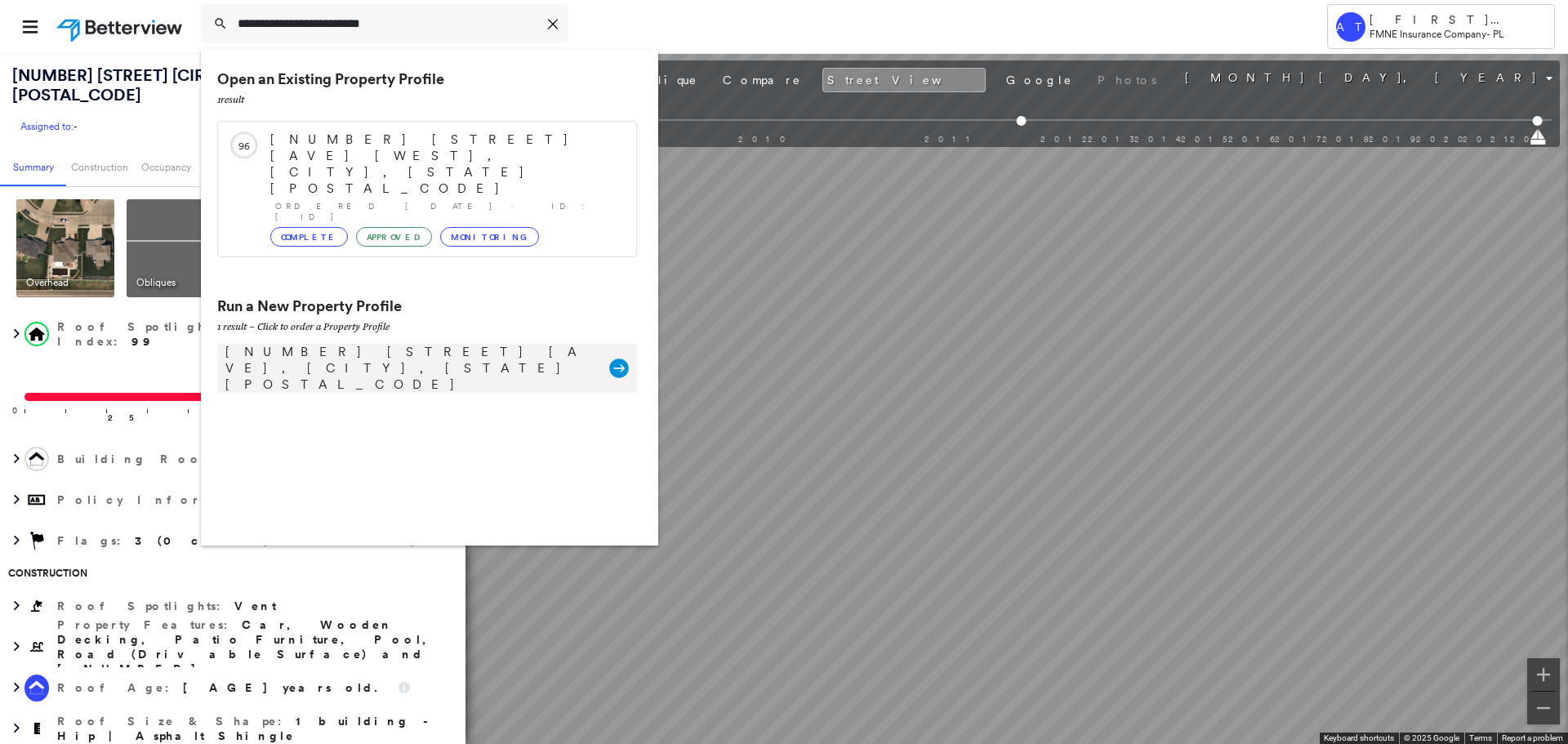 type on "**********" 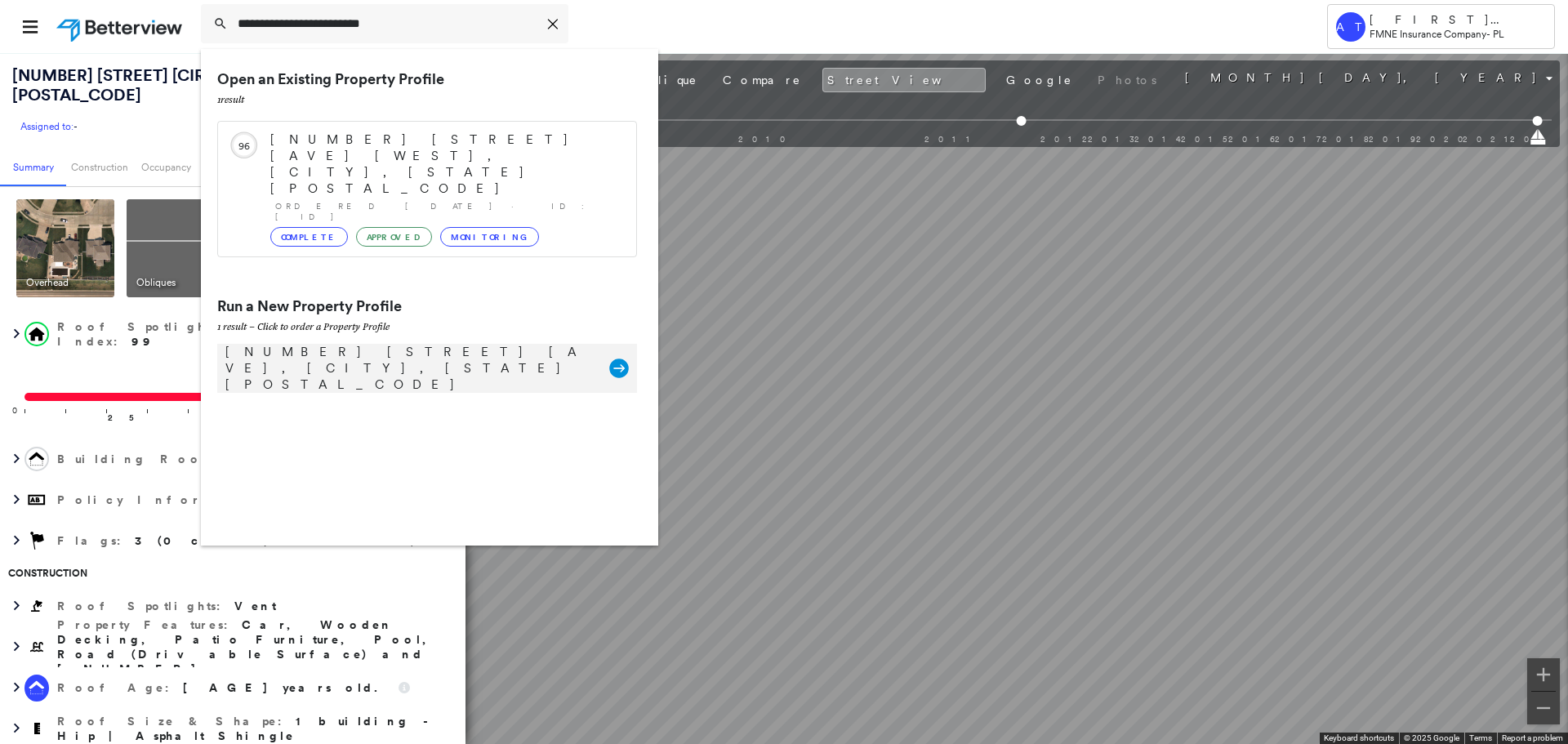click on "[NUMBER] [STREET] [AVE], [CITY], [STATE] [POSTAL_CODE]" at bounding box center [409, 368] 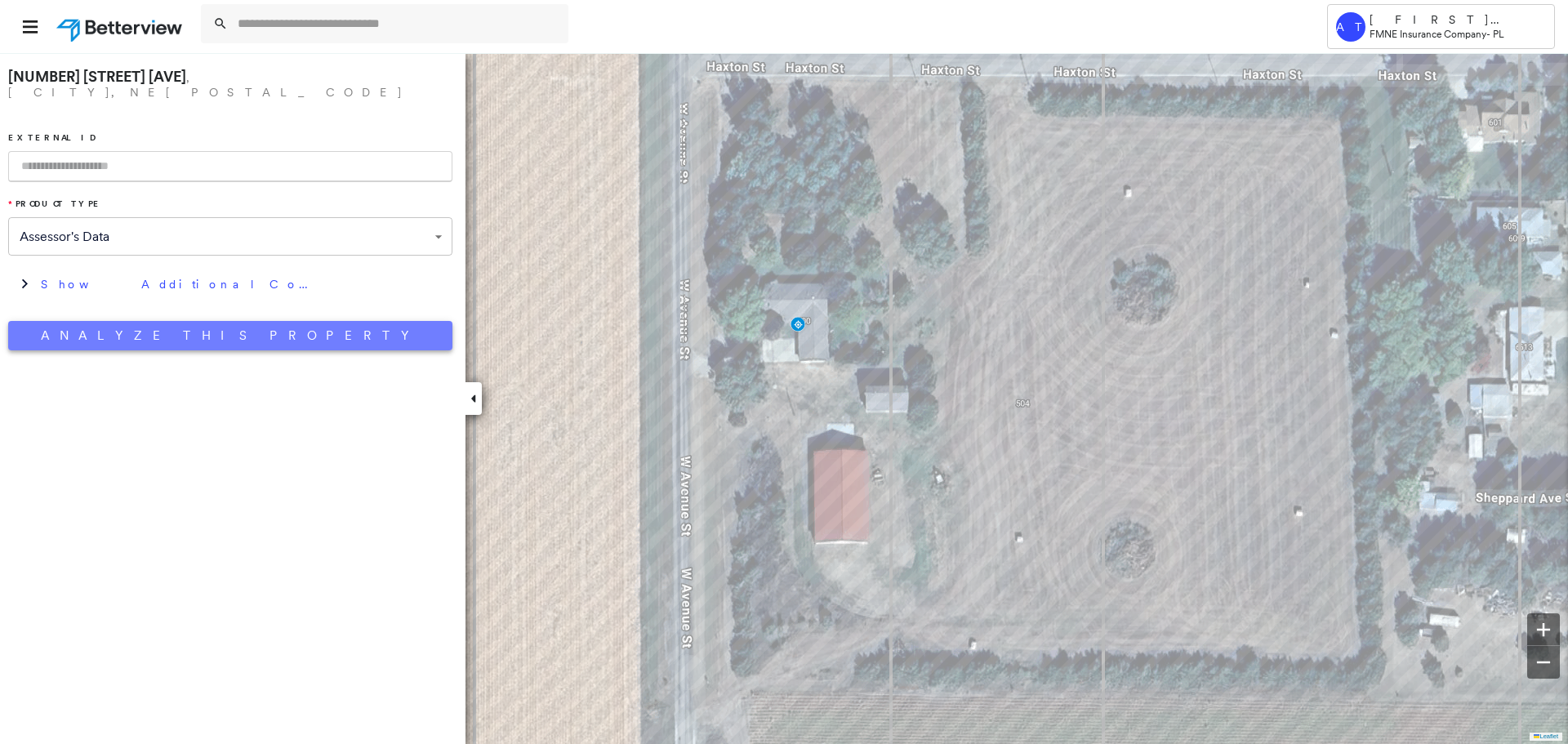 click on "Analyze This Property" at bounding box center (230, 336) 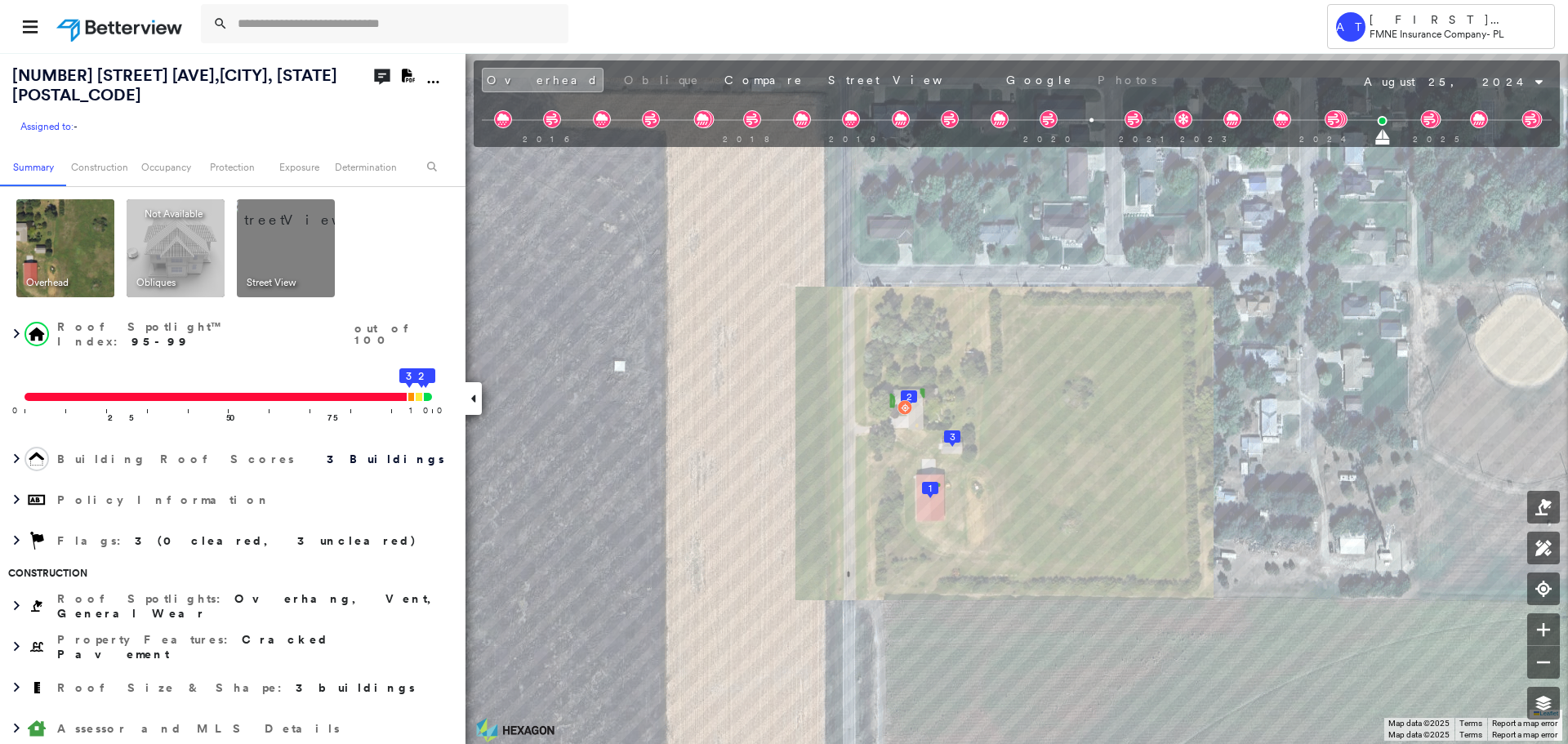 click at bounding box center (305, 212) 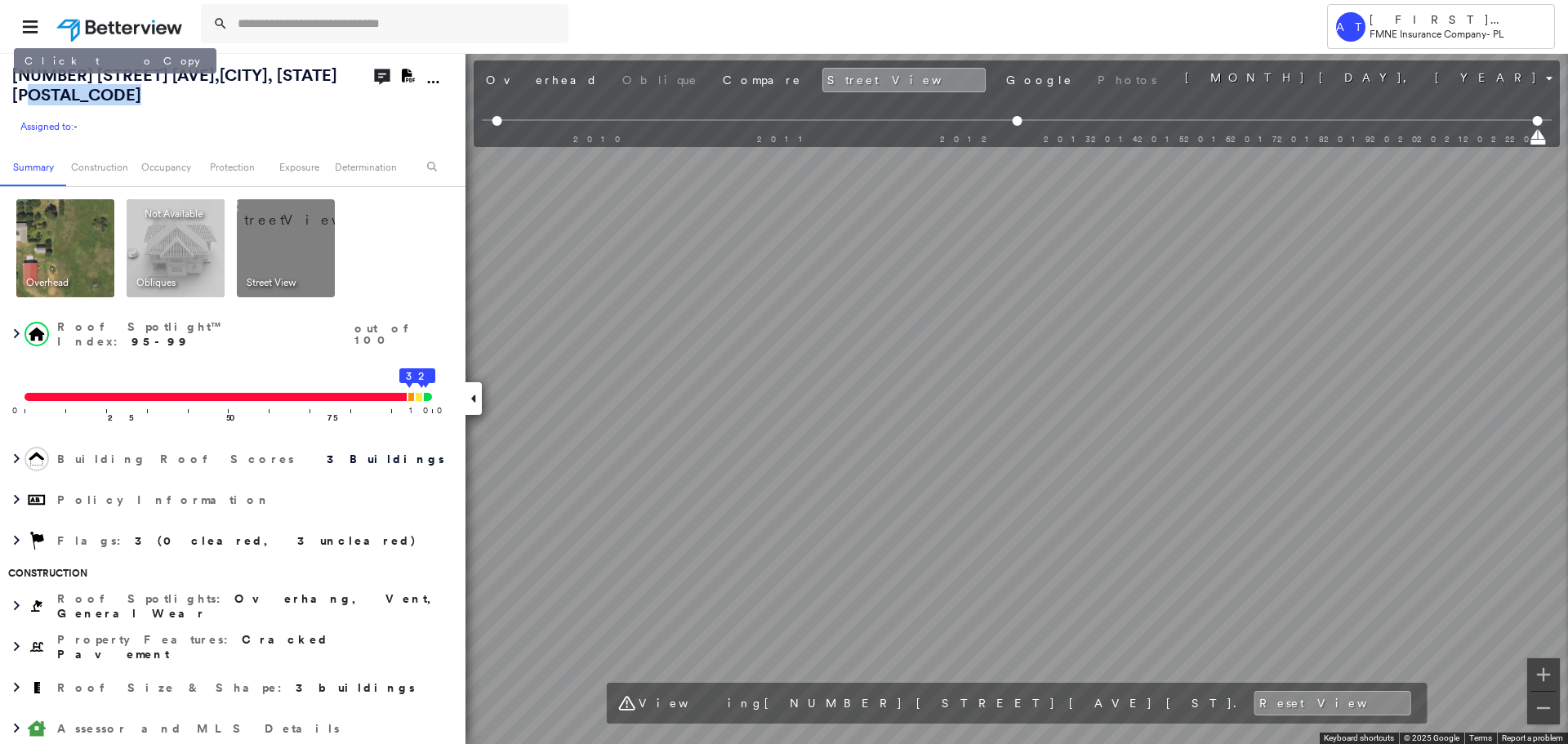 drag, startPoint x: 287, startPoint y: 83, endPoint x: 11, endPoint y: 85, distance: 276.00725 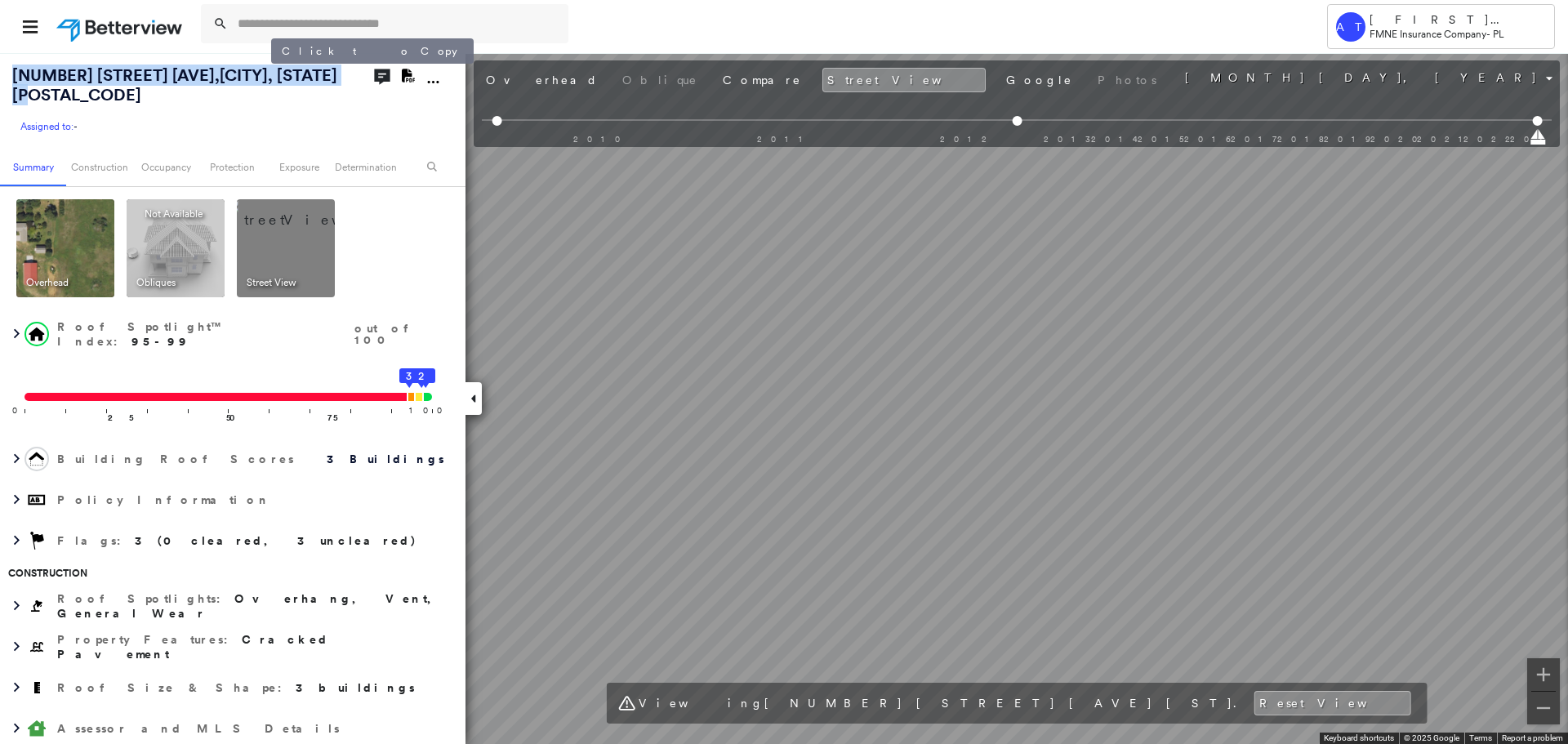 drag, startPoint x: 14, startPoint y: 76, endPoint x: 270, endPoint y: 75, distance: 256.002 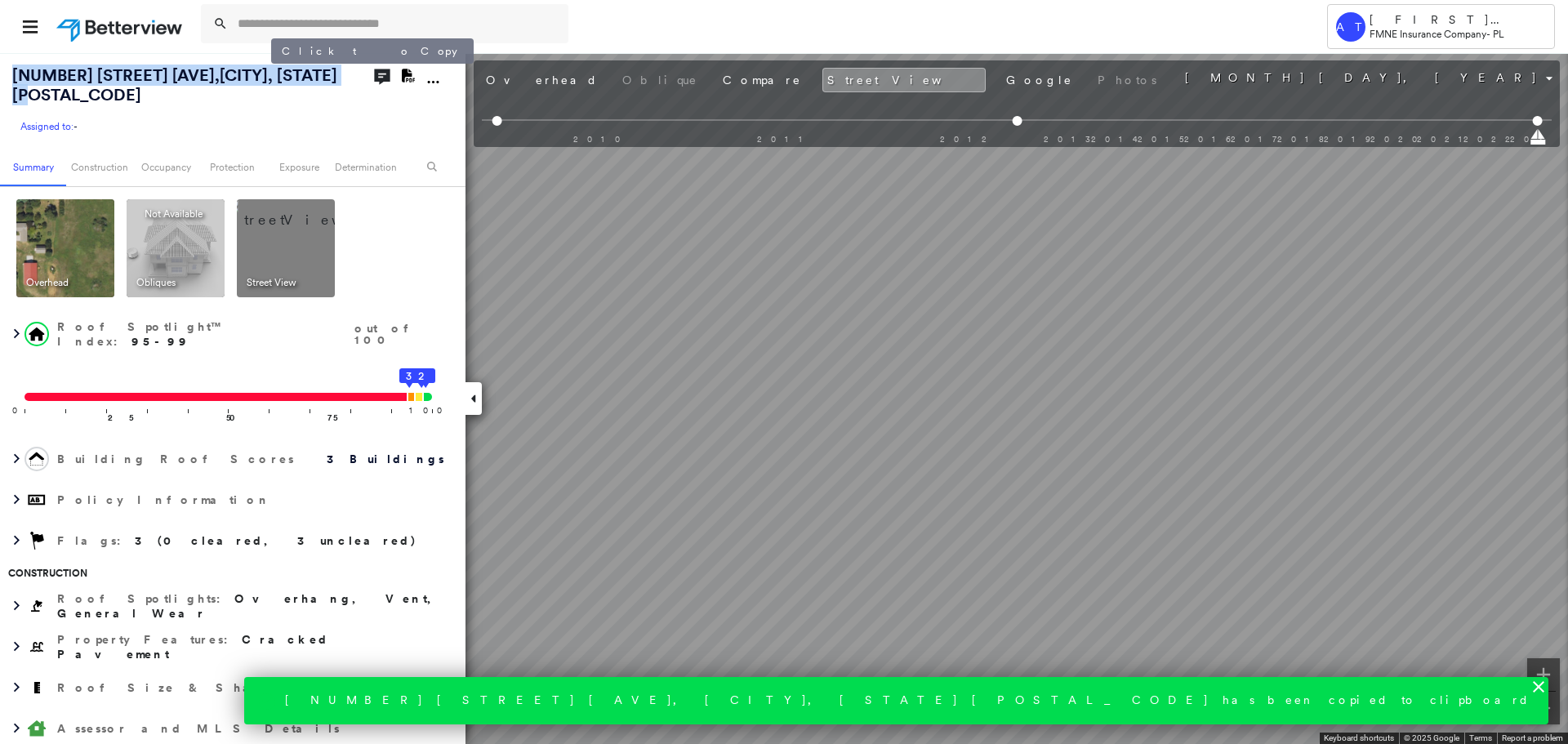 copy on "[NUMBER] [STREET] [AVE] , [CITY], [STATE] [POSTAL_CODE]" 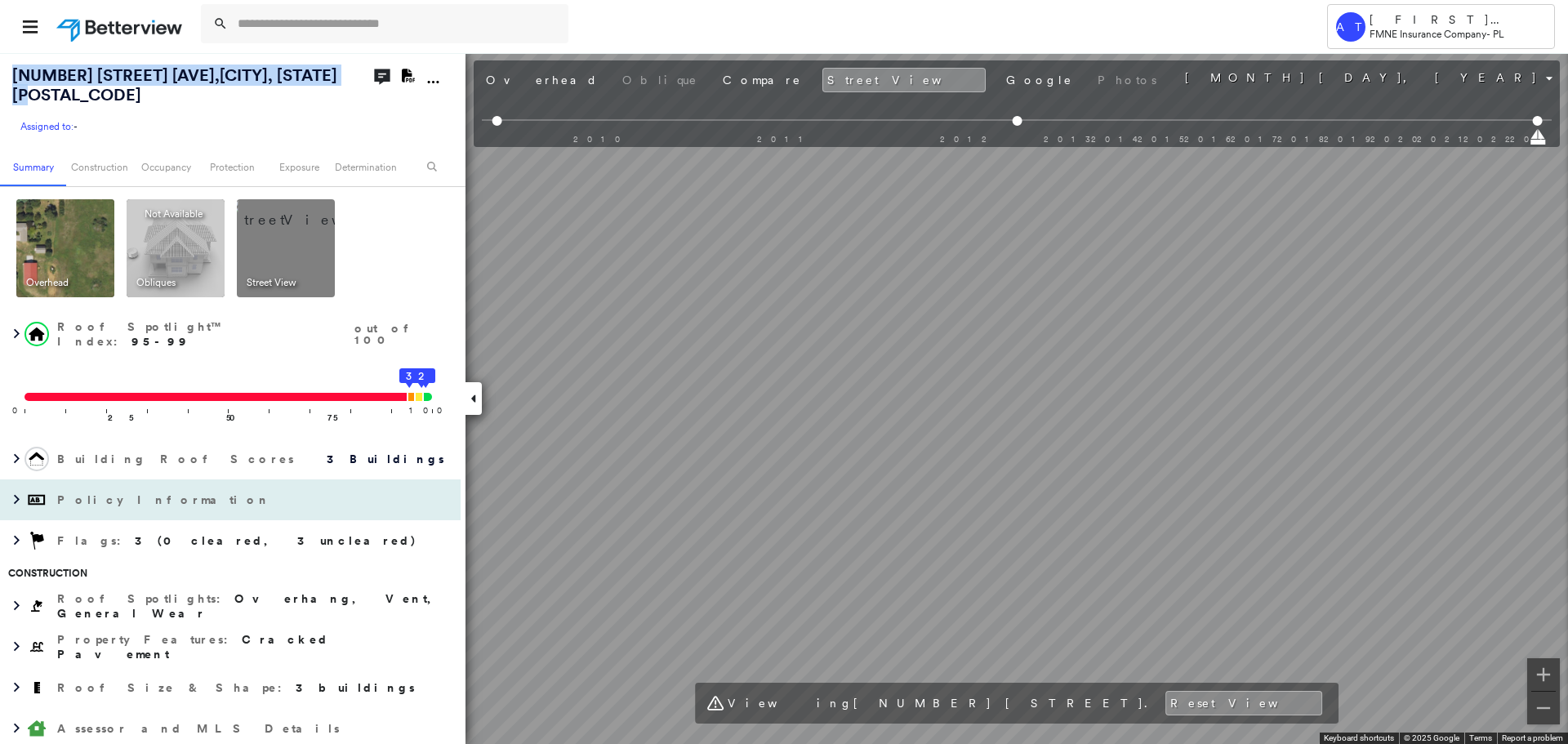 click on "Profile [ID] | Betterview" at bounding box center [784, 398] 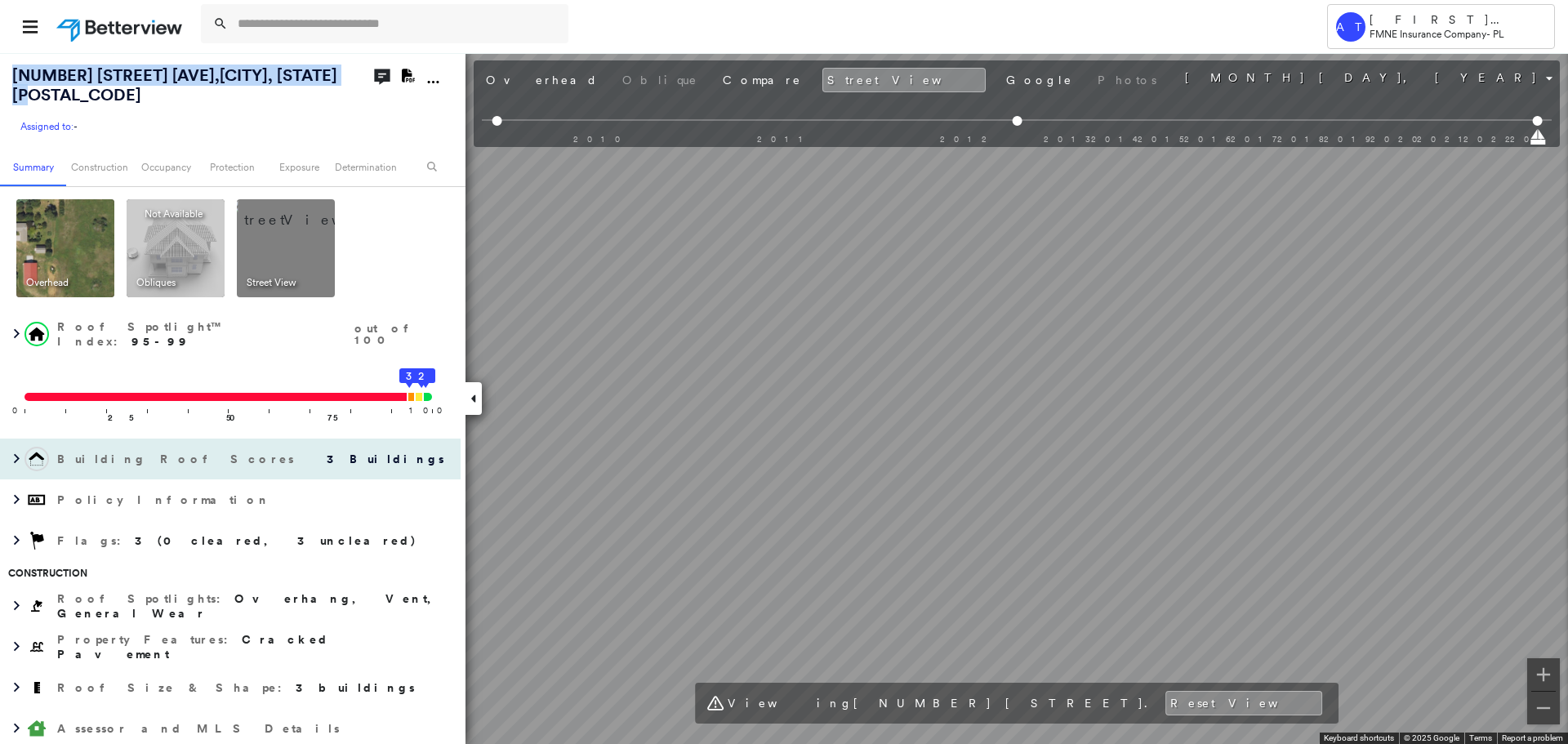 click on "Profile [ID] | Betterview" at bounding box center [784, 398] 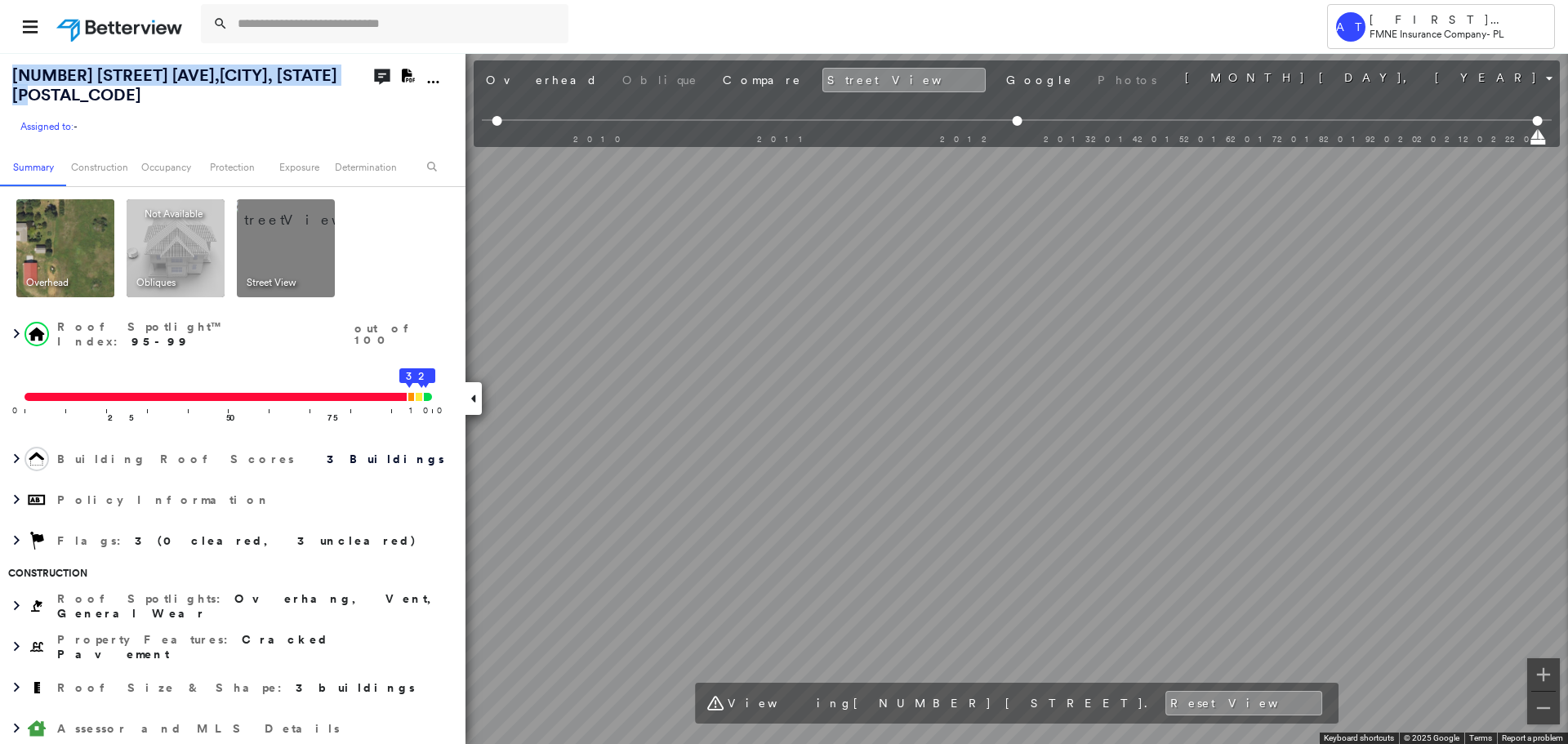 click at bounding box center (305, 212) 